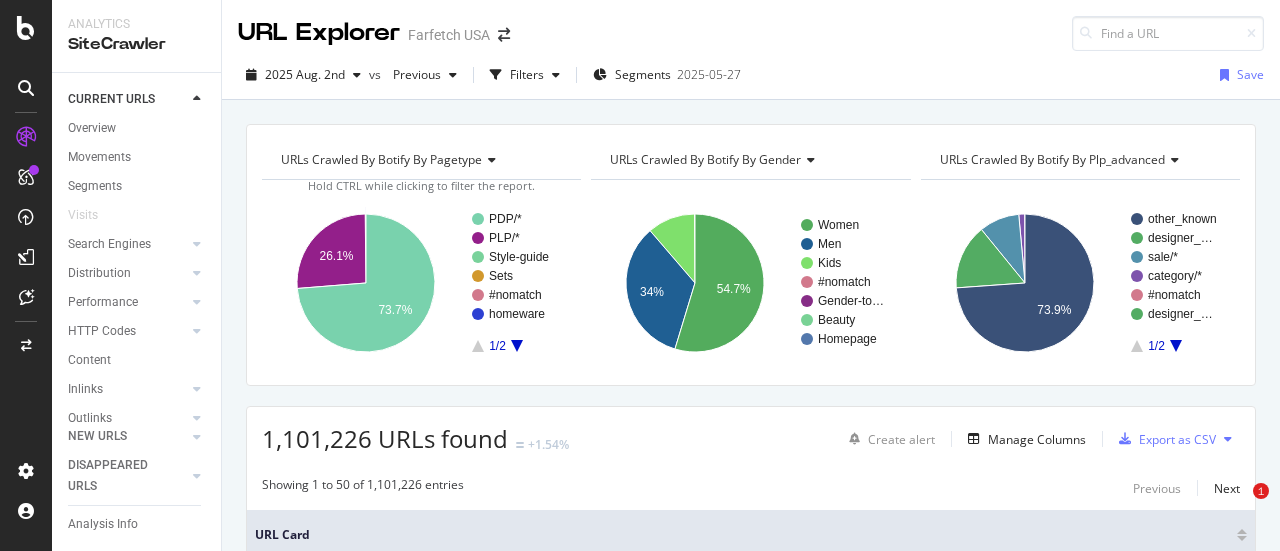scroll, scrollTop: 0, scrollLeft: 0, axis: both 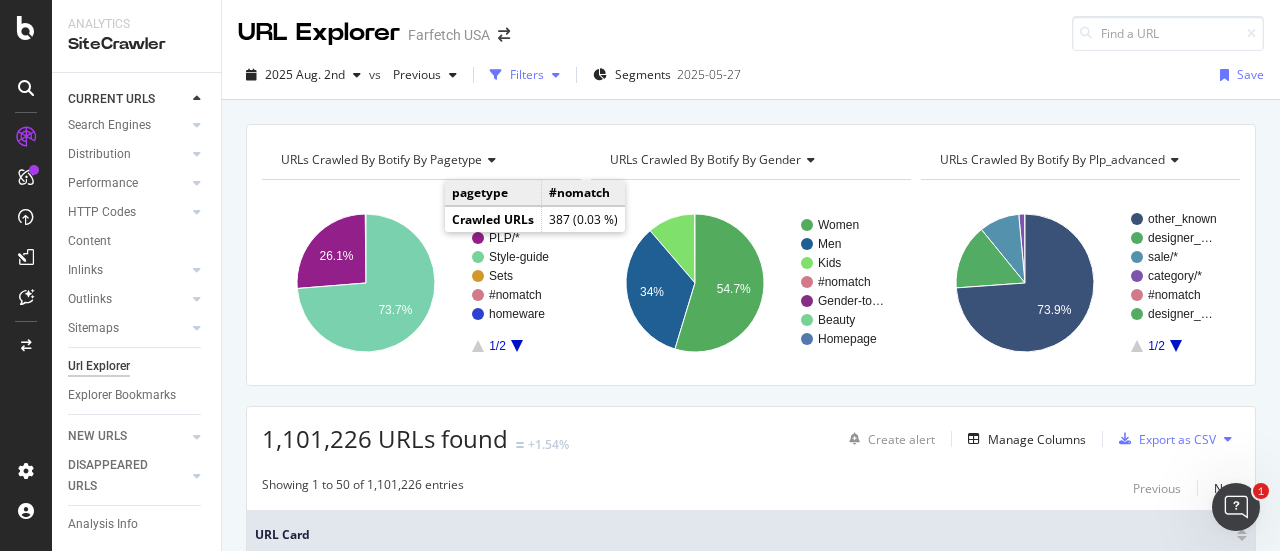 click on "Filters" at bounding box center [527, 74] 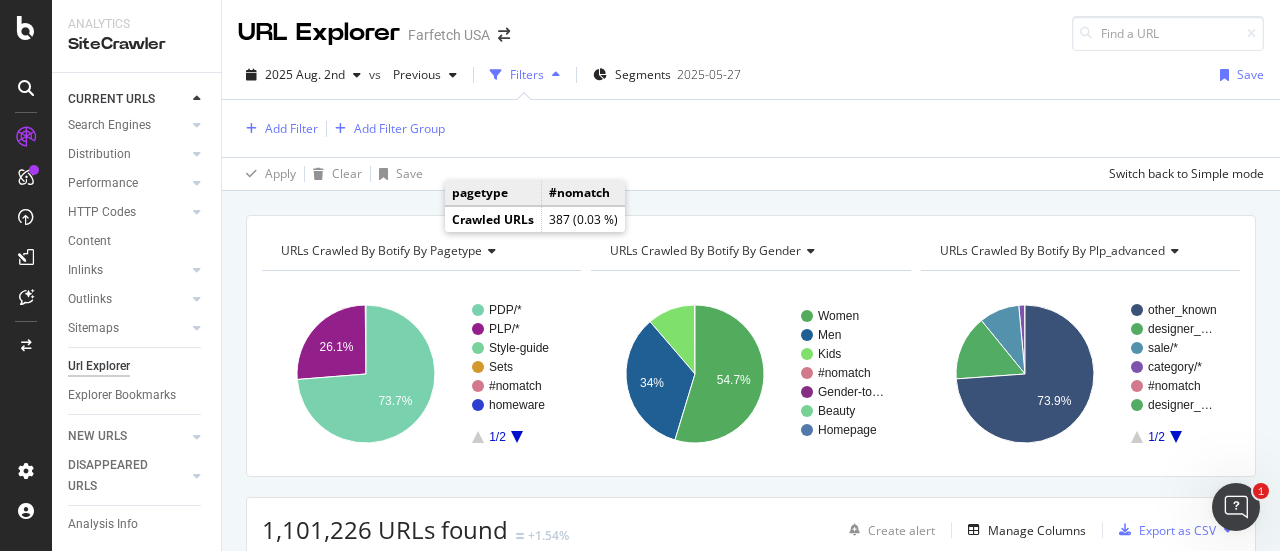 click on "URL Explorer FARFETCH [COUNTRY]" at bounding box center (751, 25) 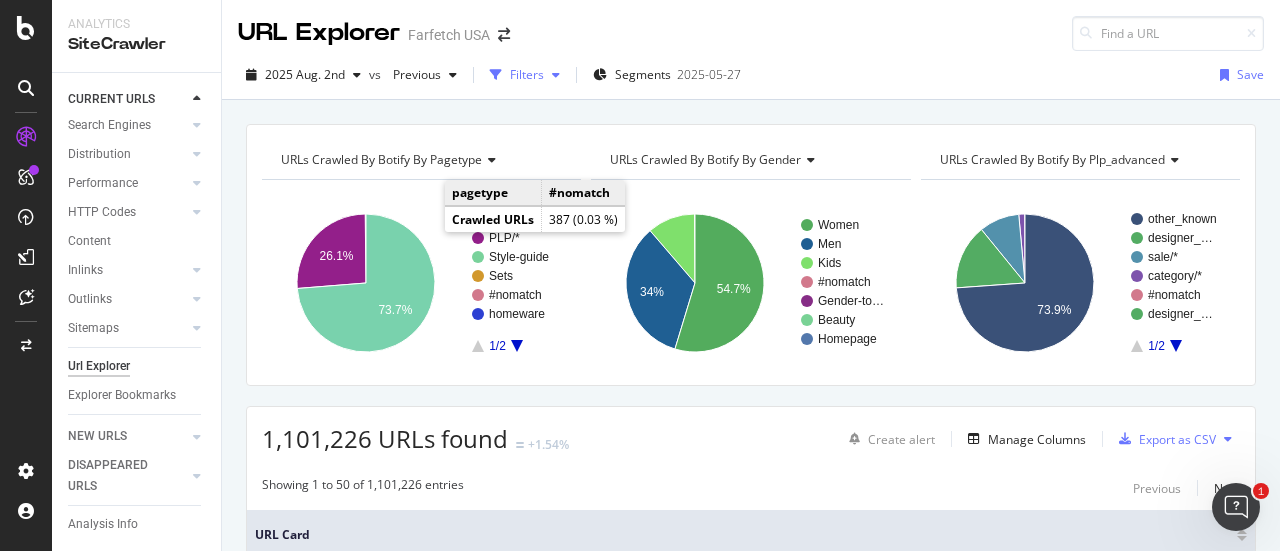 click on "Filters" at bounding box center [527, 74] 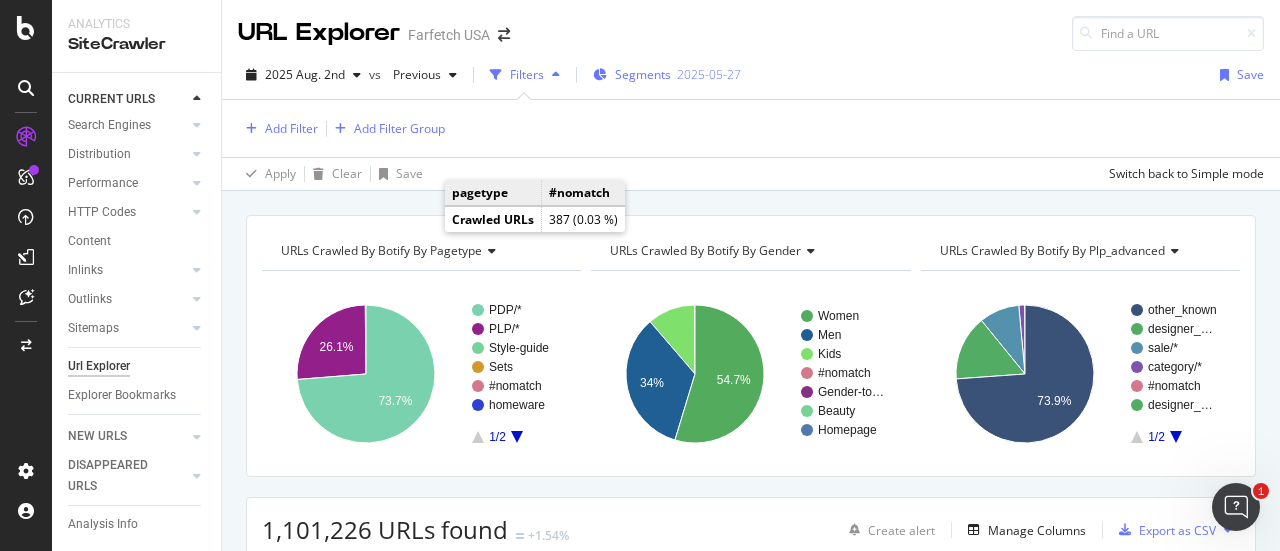 click on "Segments" at bounding box center (643, 74) 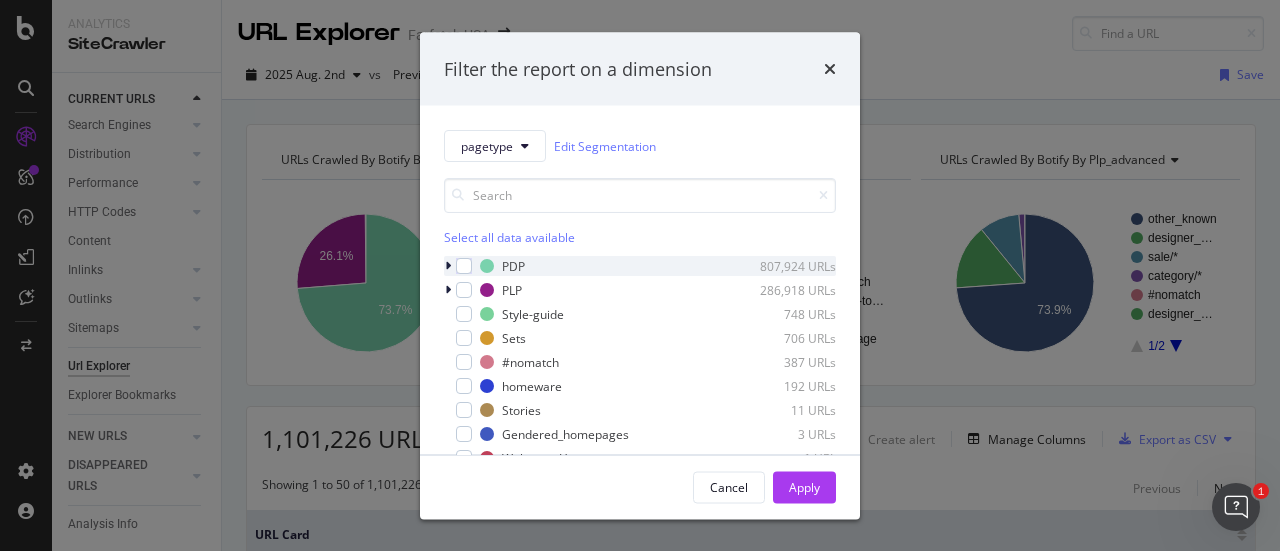 click at bounding box center [448, 266] 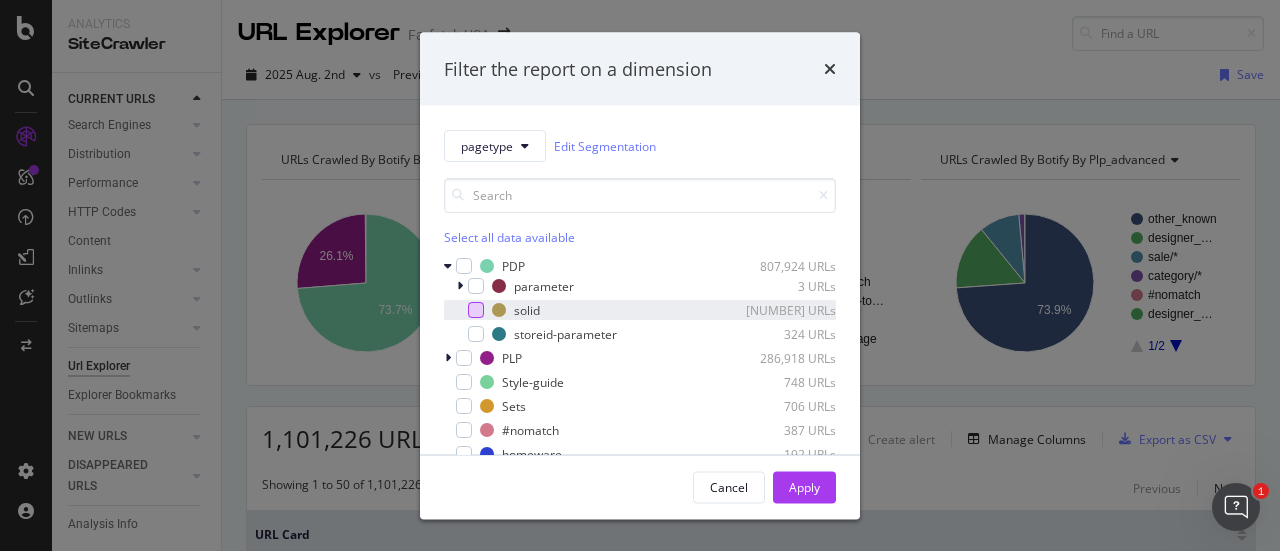 click at bounding box center (476, 310) 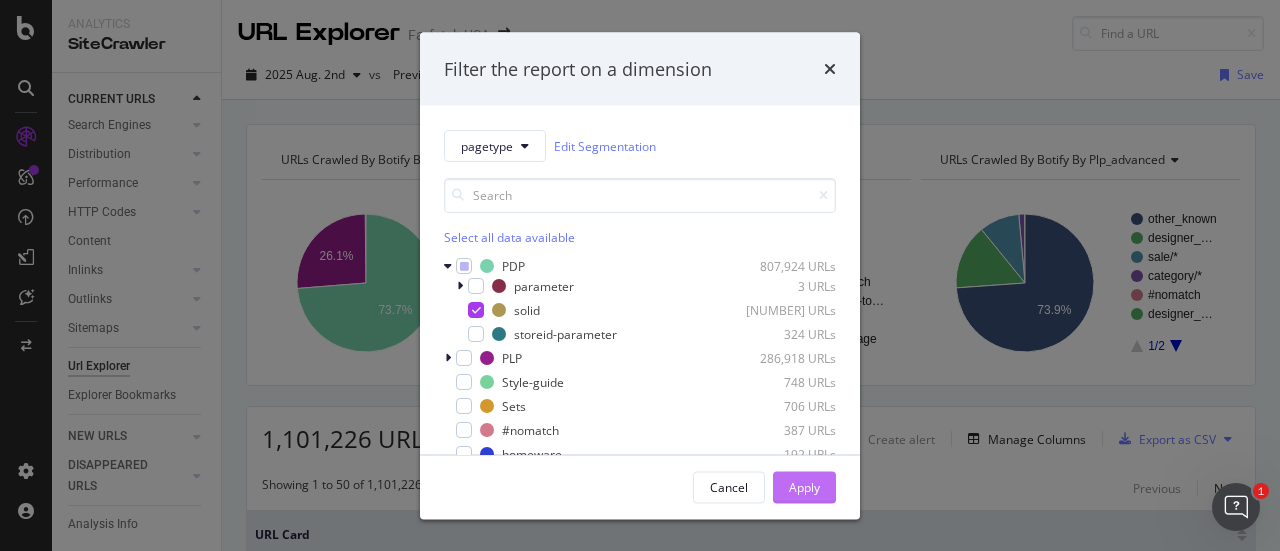 click on "Apply" at bounding box center (804, 487) 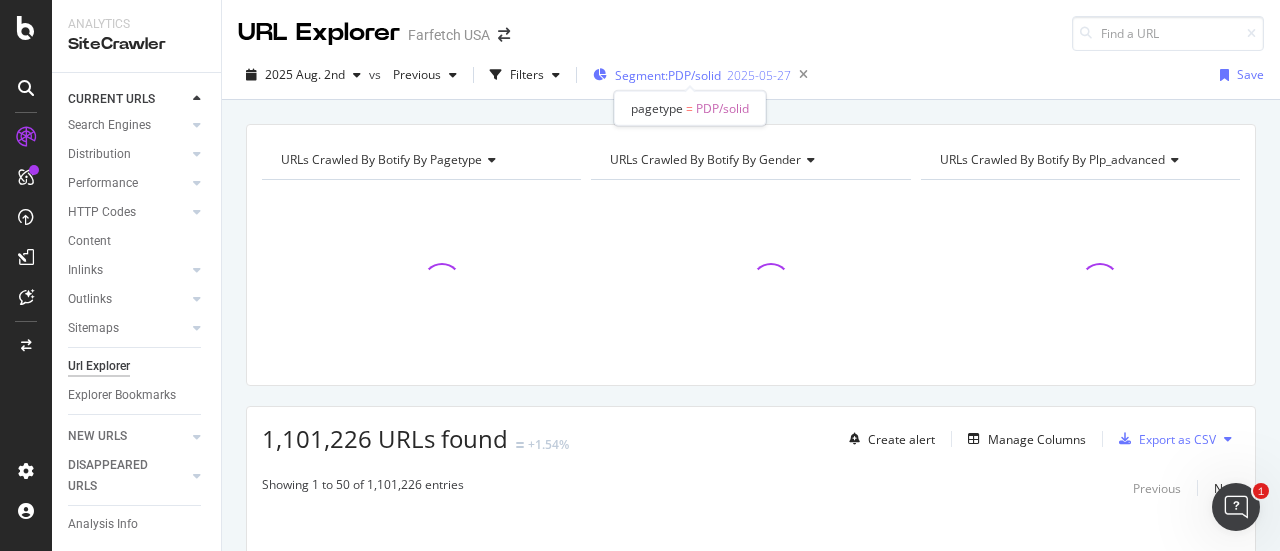 click on "Segment: PDP/solid" at bounding box center [668, 75] 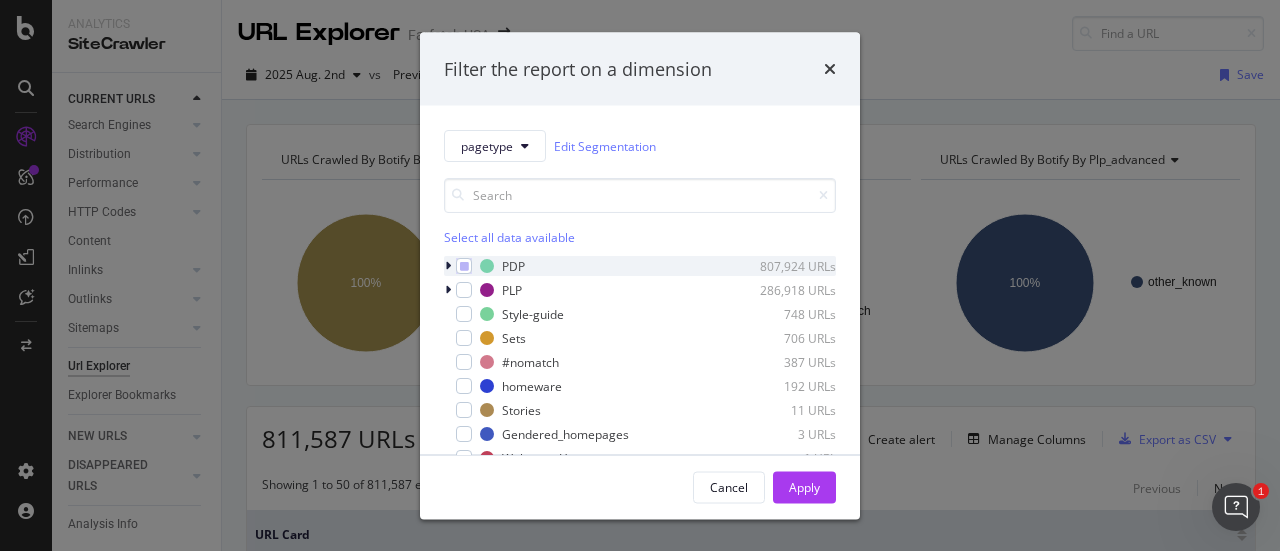 click at bounding box center (450, 266) 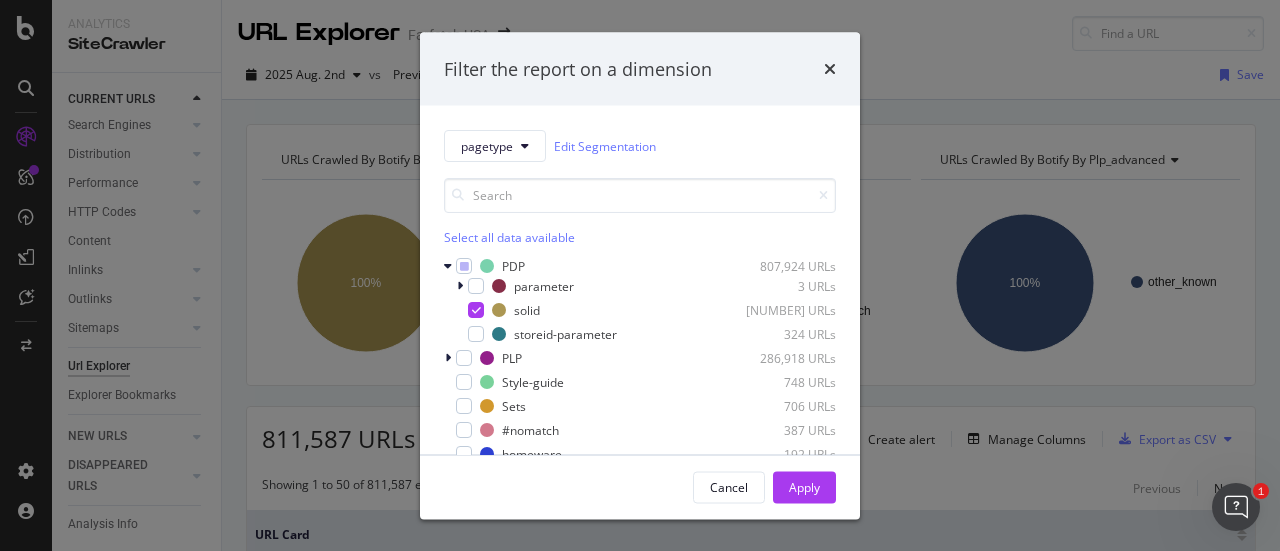 click on "Filter the report on a dimension pagetype Edit Segmentation Select all data available PDP 807,924   URLs parameter 3   URLs solid 807,597   URLs storeid-parameter 324   URLs PLP 286,918   URLs Style-guide 748   URLs Sets 706   URLs #nomatch 387   URLs homeware 192   URLs Stories 11   URLs Gendered_homepages 3   URLs Welcome_Homepage 1   URL Cancel Apply" at bounding box center (640, 275) 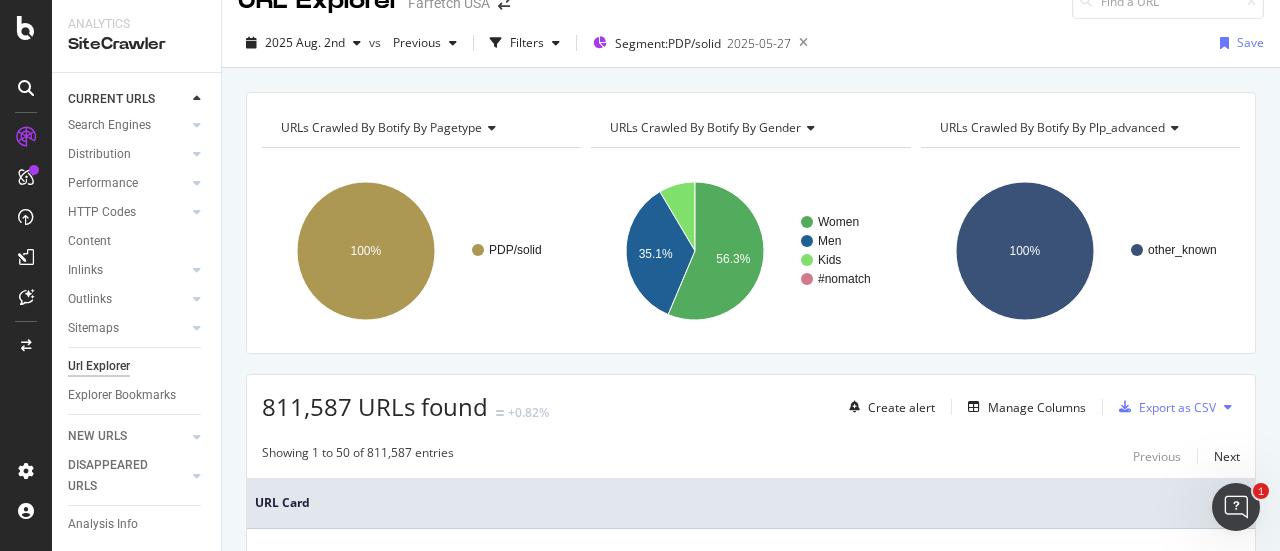 scroll, scrollTop: 30, scrollLeft: 0, axis: vertical 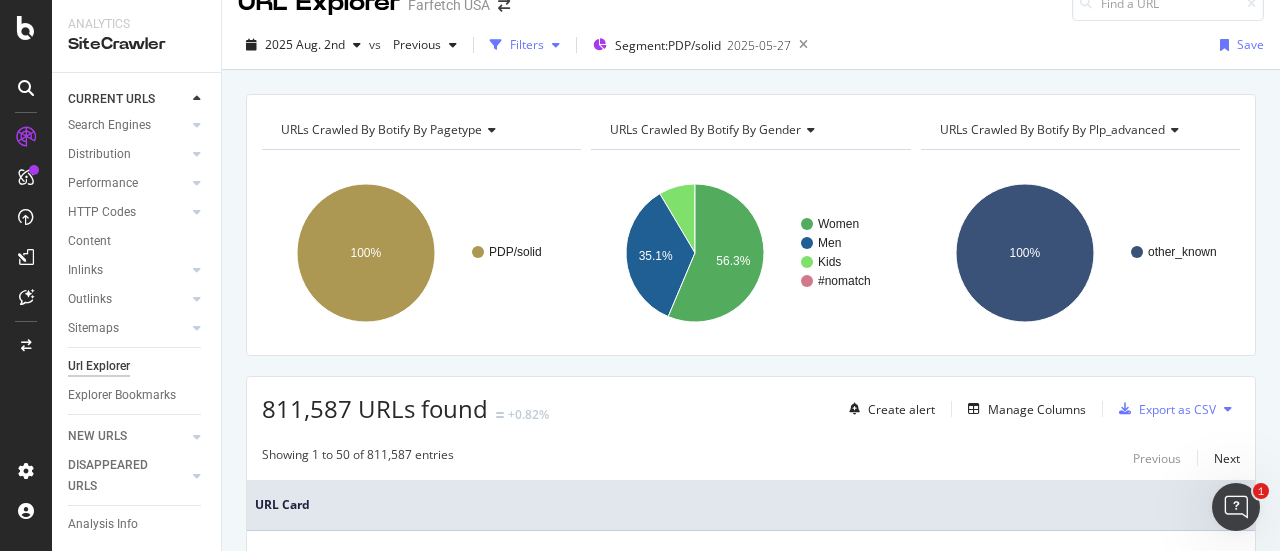 click on "Filters" at bounding box center [527, 44] 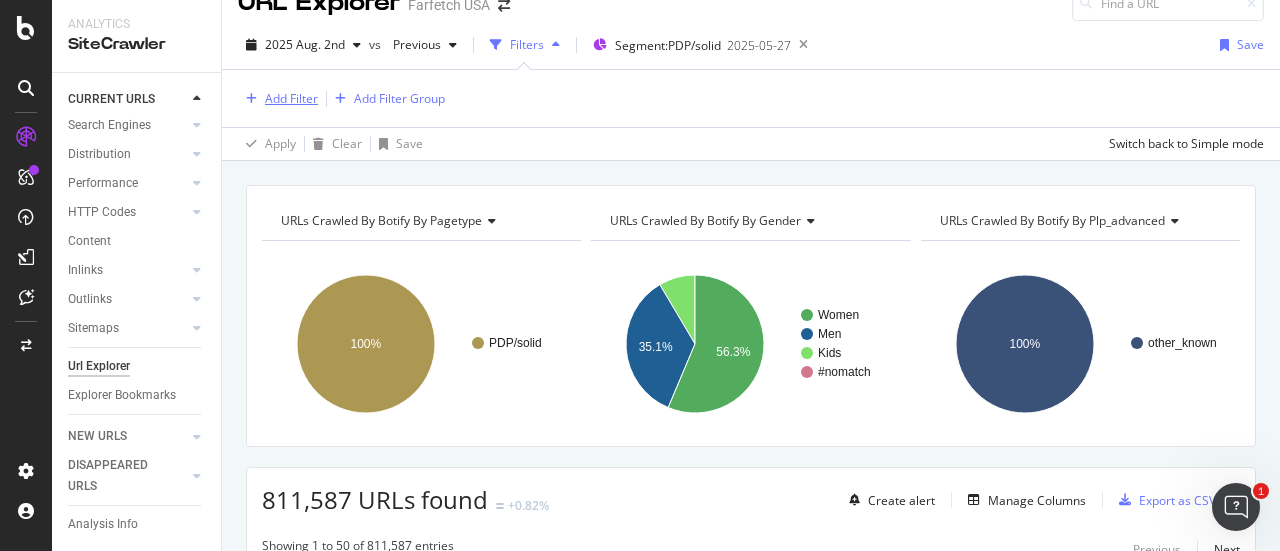 click on "Add Filter" at bounding box center (278, 99) 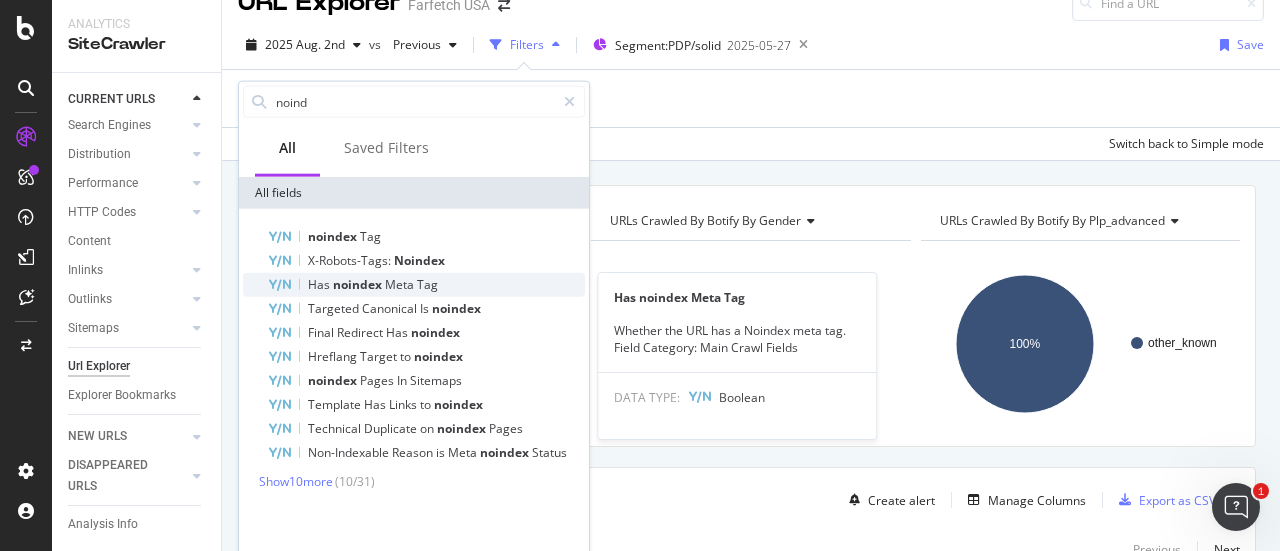 type on "noind" 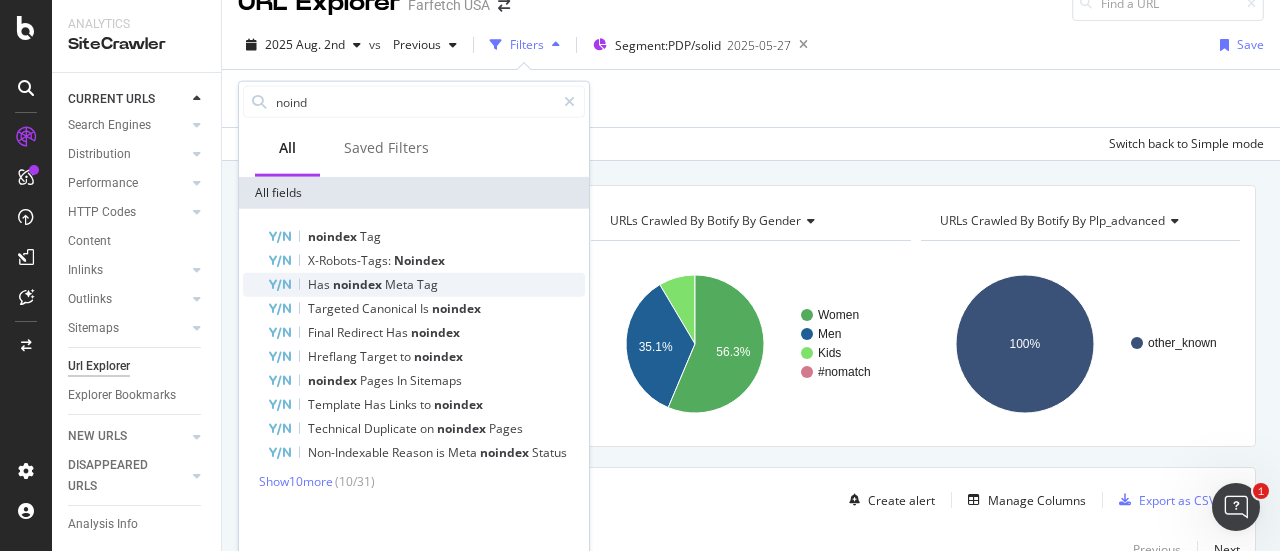 click on "Meta" at bounding box center (401, 284) 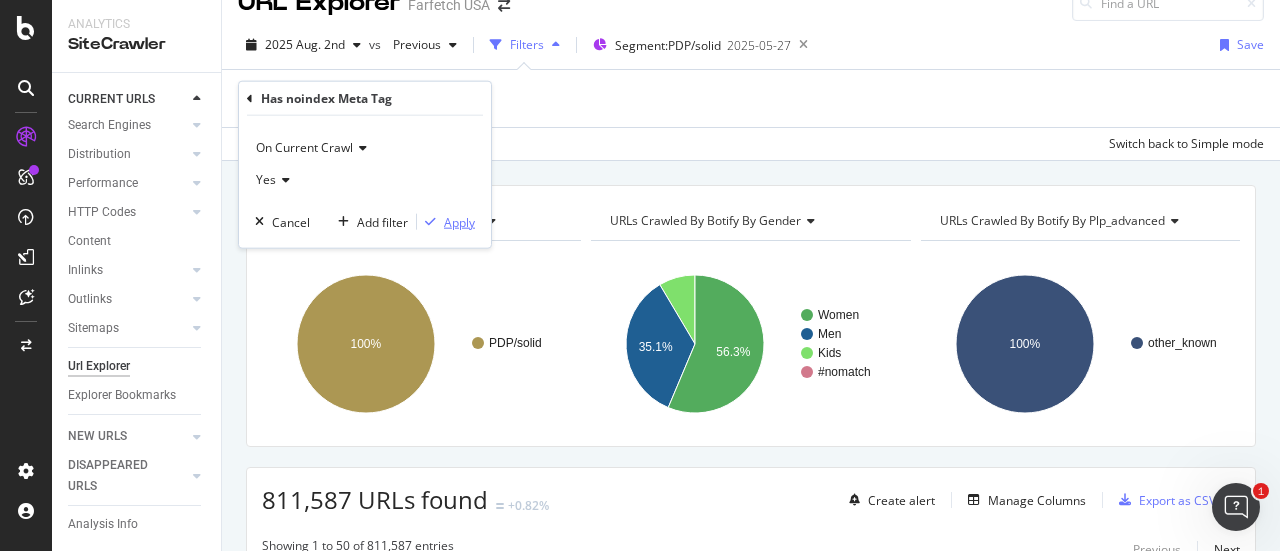 click on "Apply" at bounding box center (446, 222) 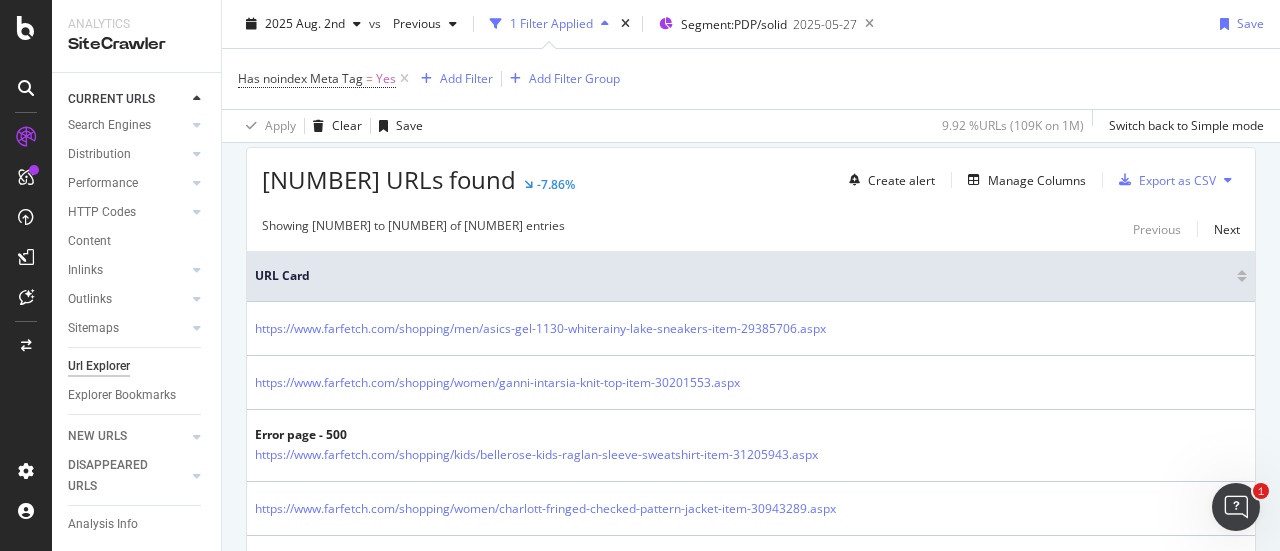 scroll, scrollTop: 355, scrollLeft: 0, axis: vertical 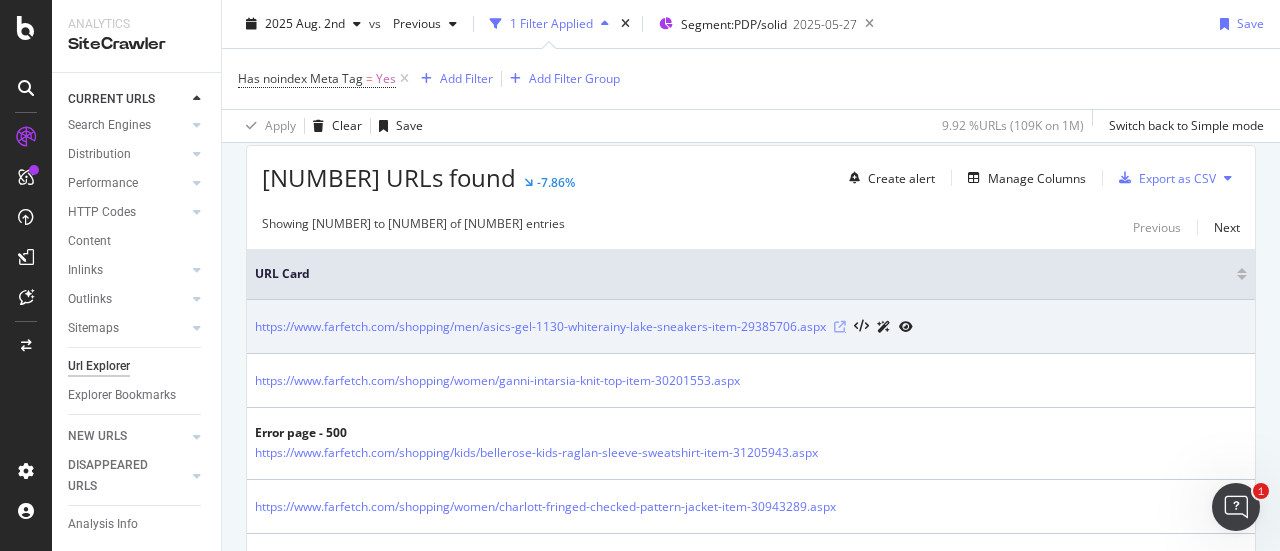 click at bounding box center [840, 327] 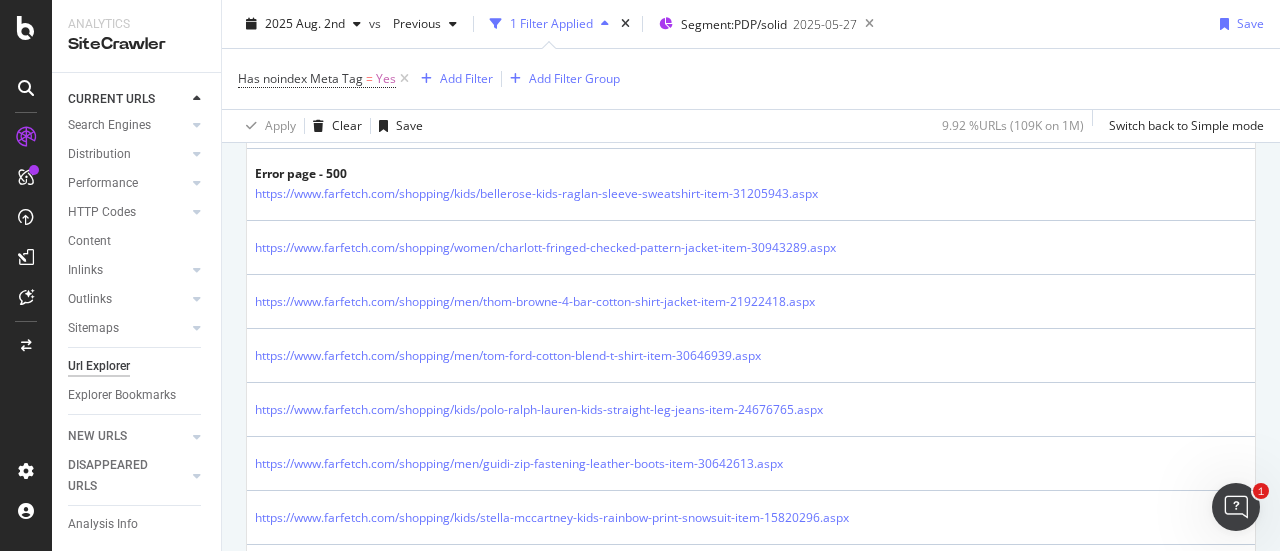 scroll, scrollTop: 615, scrollLeft: 0, axis: vertical 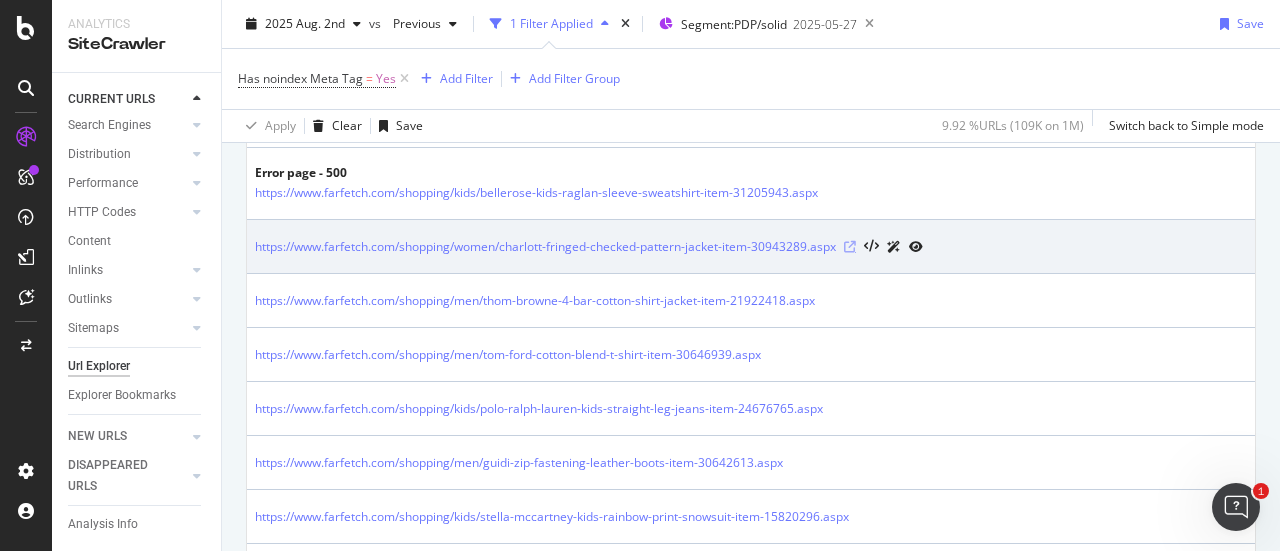 click at bounding box center [850, 247] 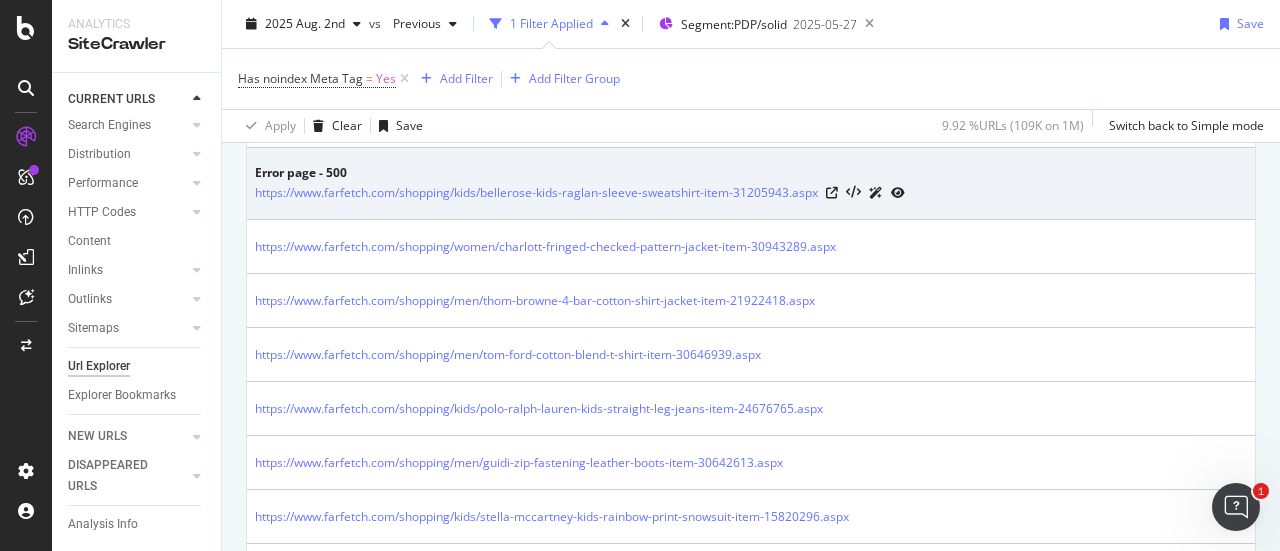 scroll, scrollTop: 573, scrollLeft: 0, axis: vertical 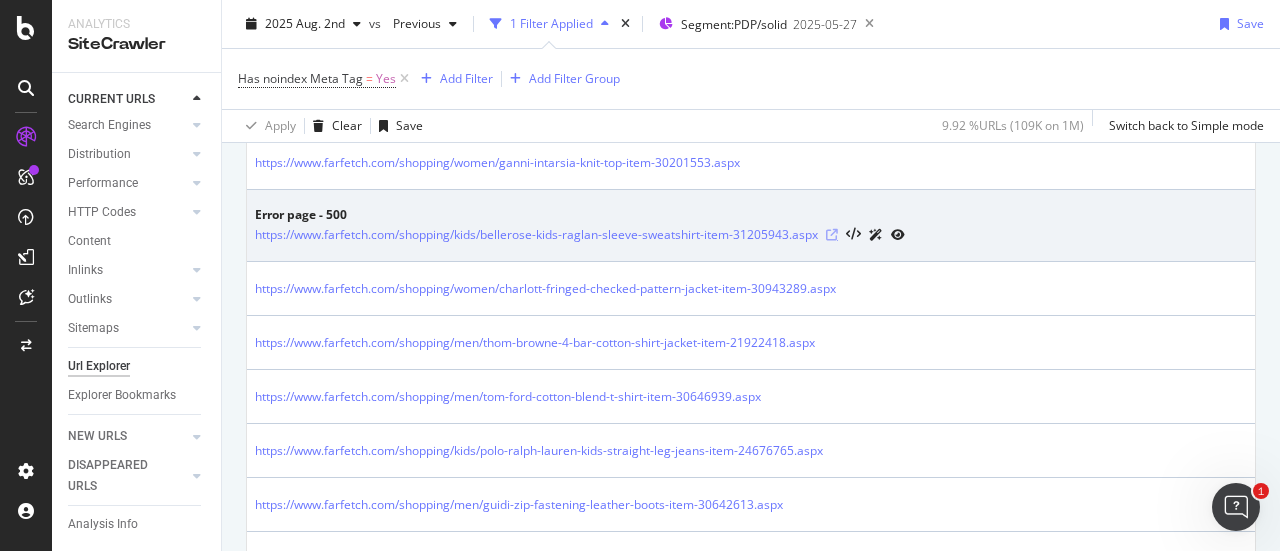 click at bounding box center (832, 235) 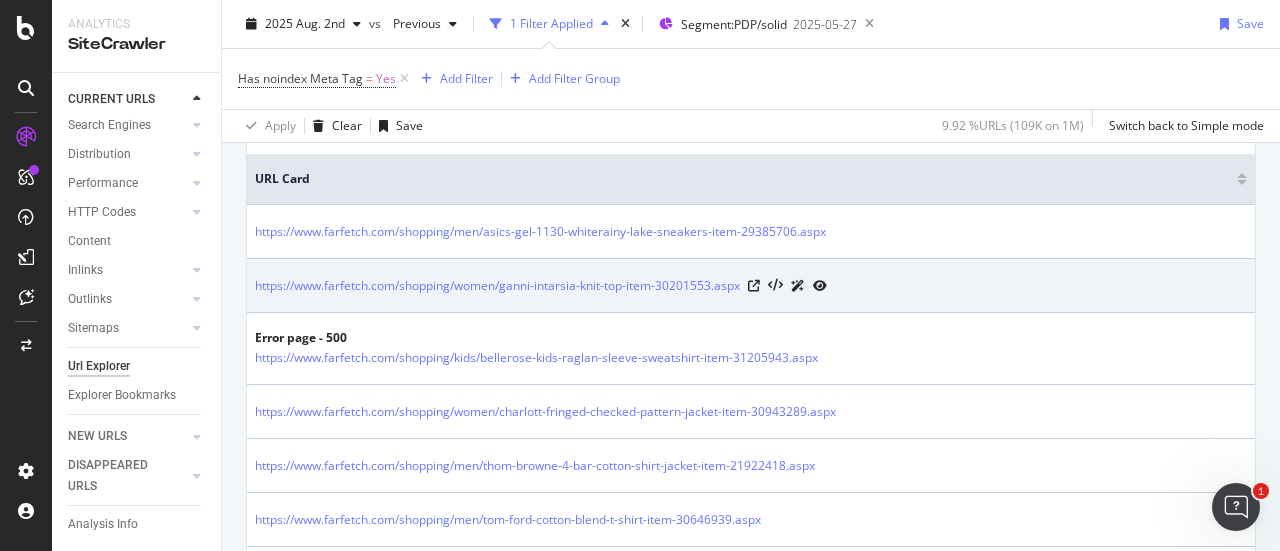 scroll, scrollTop: 459, scrollLeft: 0, axis: vertical 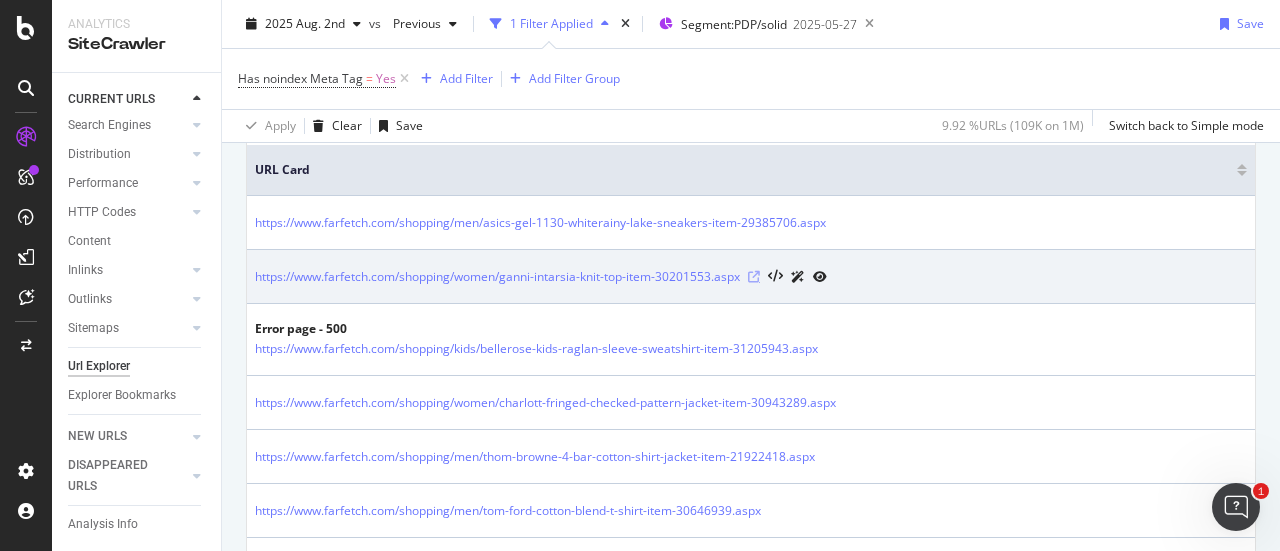 click at bounding box center [754, 277] 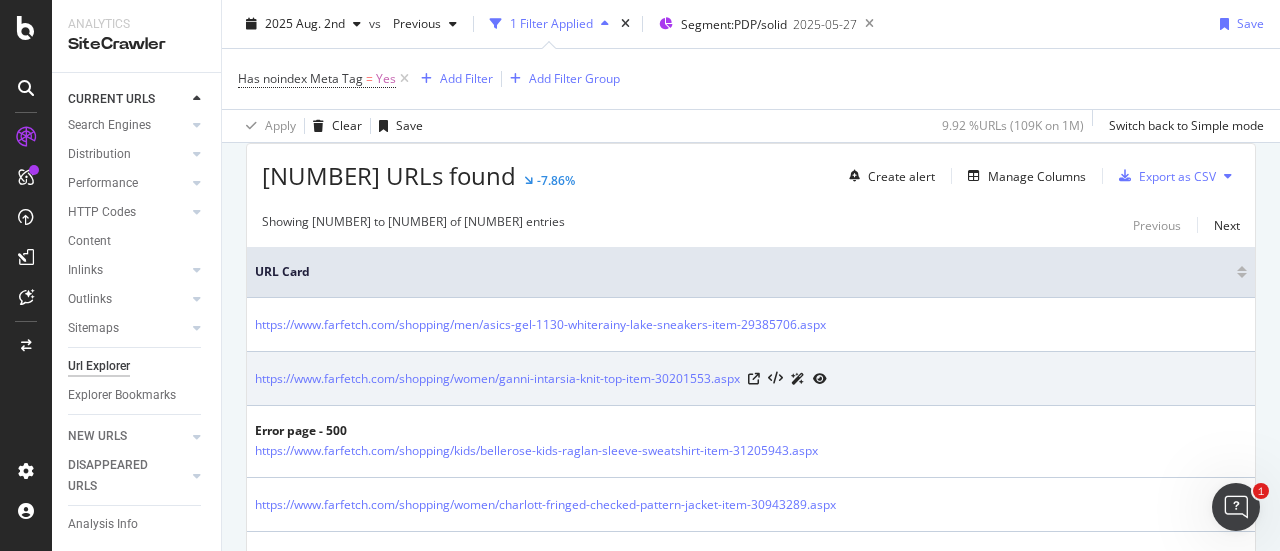 scroll, scrollTop: 354, scrollLeft: 0, axis: vertical 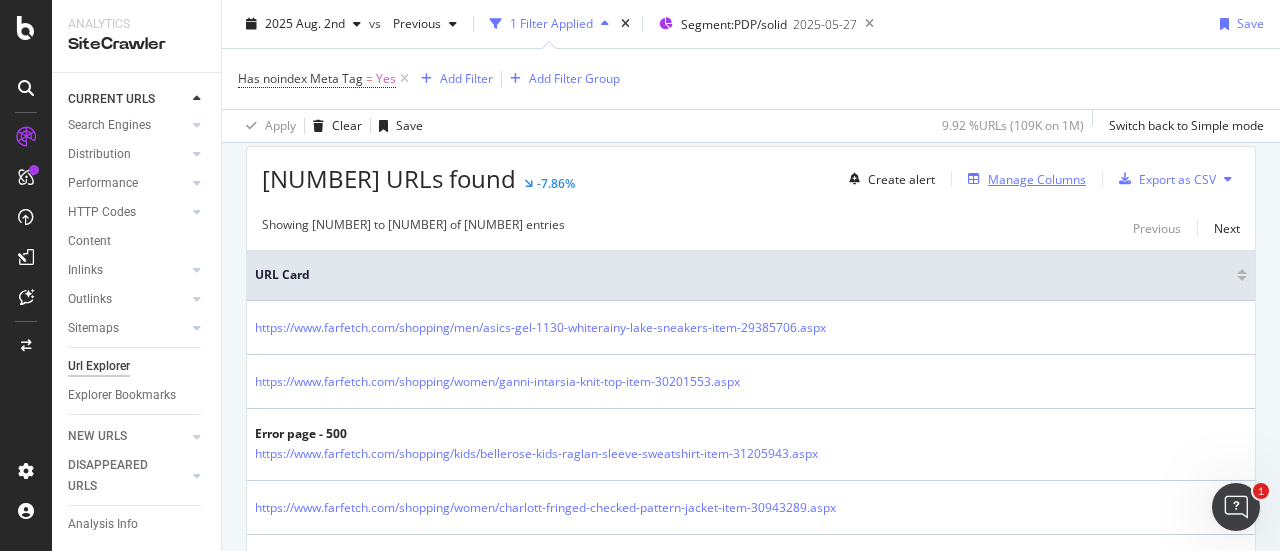 click on "Manage Columns" at bounding box center [1037, 179] 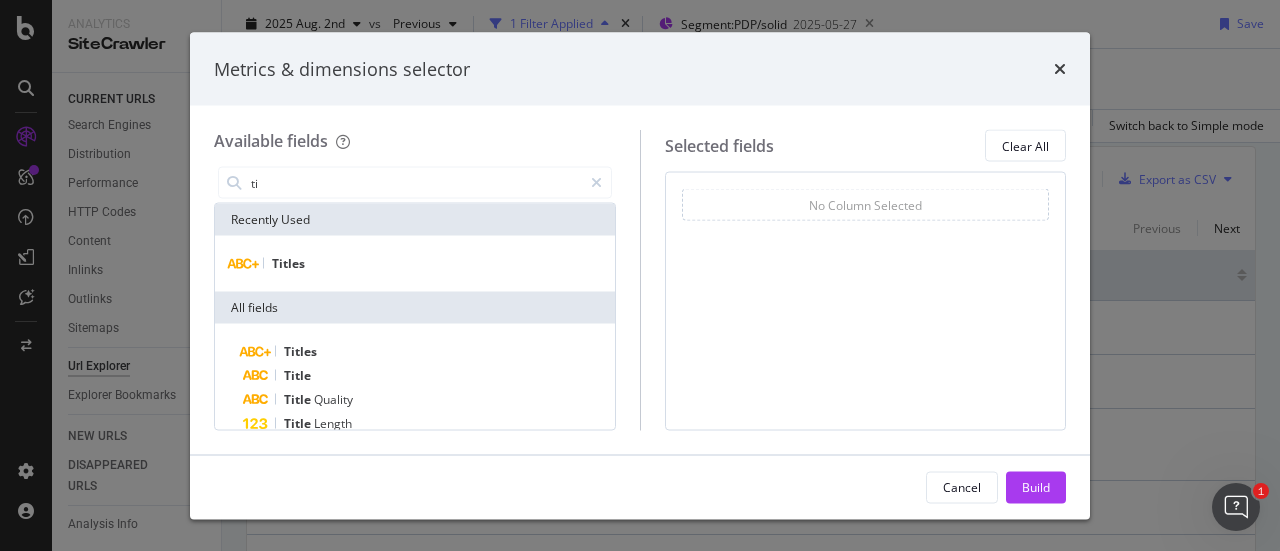 type on "t" 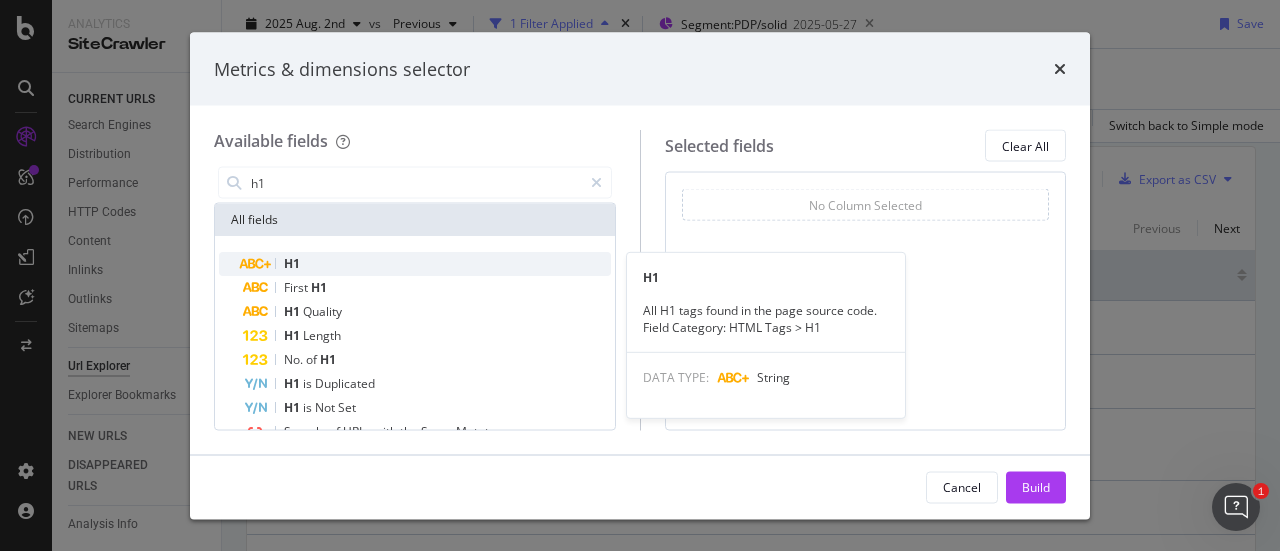 type on "h1" 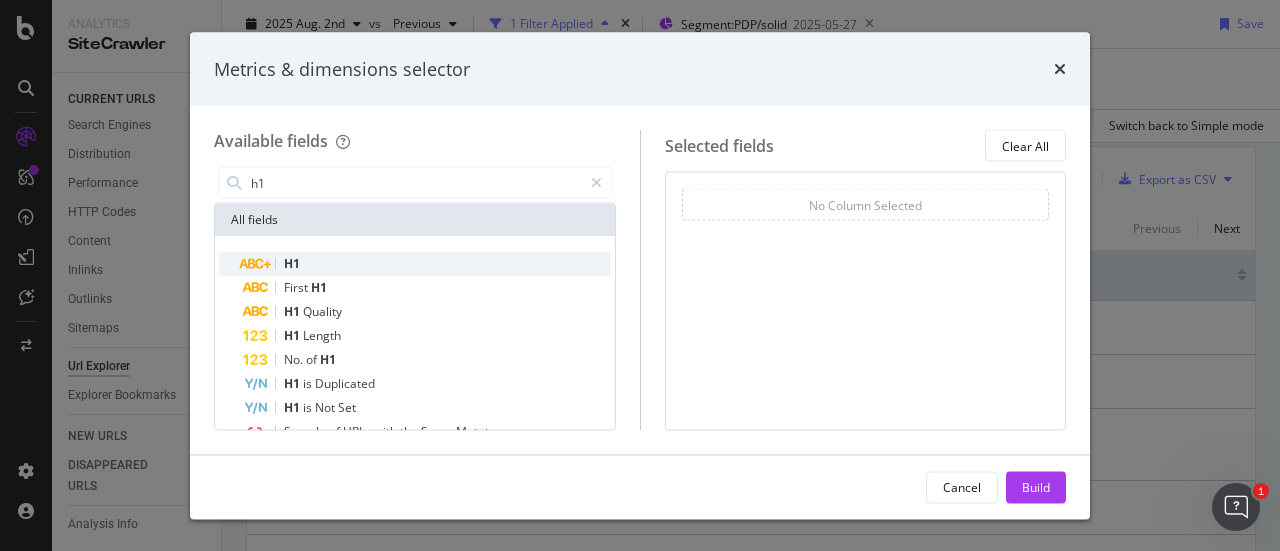 click on "H1" at bounding box center [427, 264] 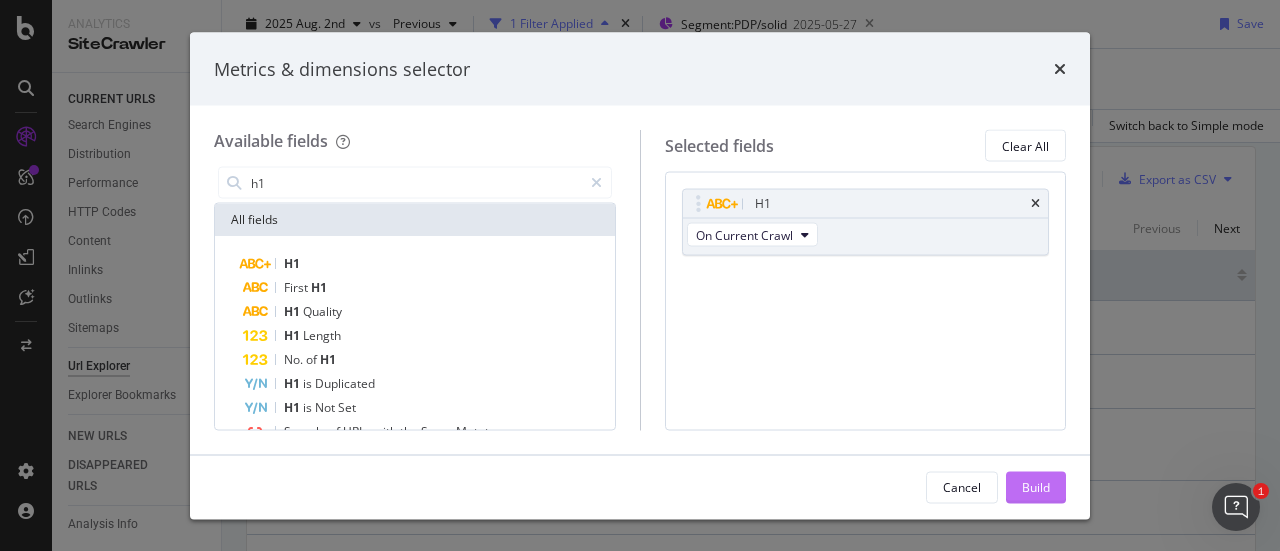 click on "Build" at bounding box center [1036, 486] 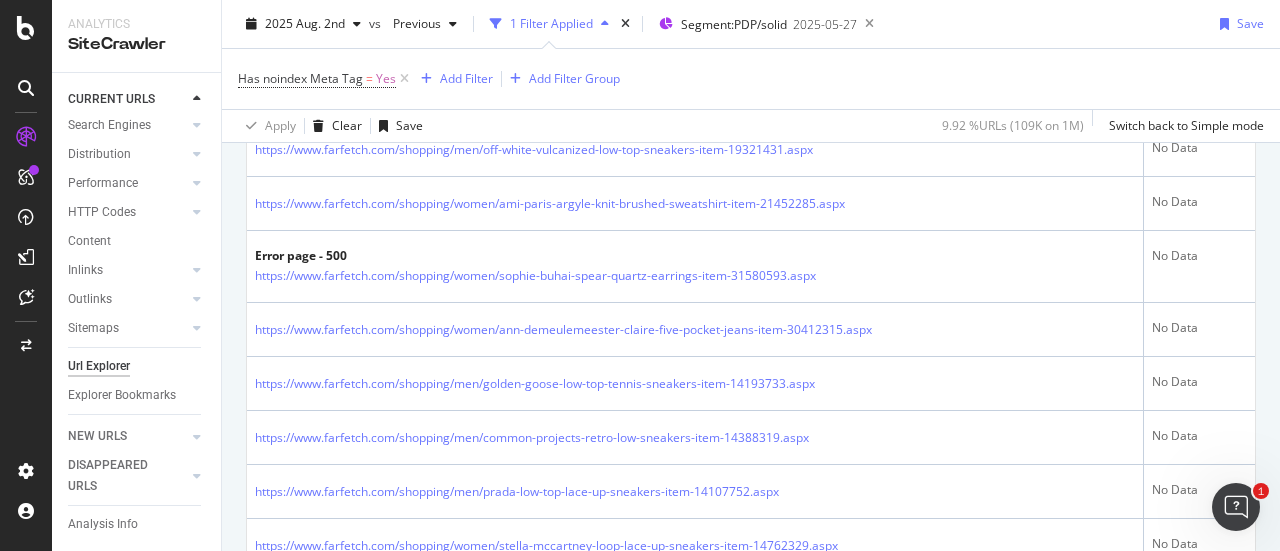 scroll, scrollTop: 2937, scrollLeft: 0, axis: vertical 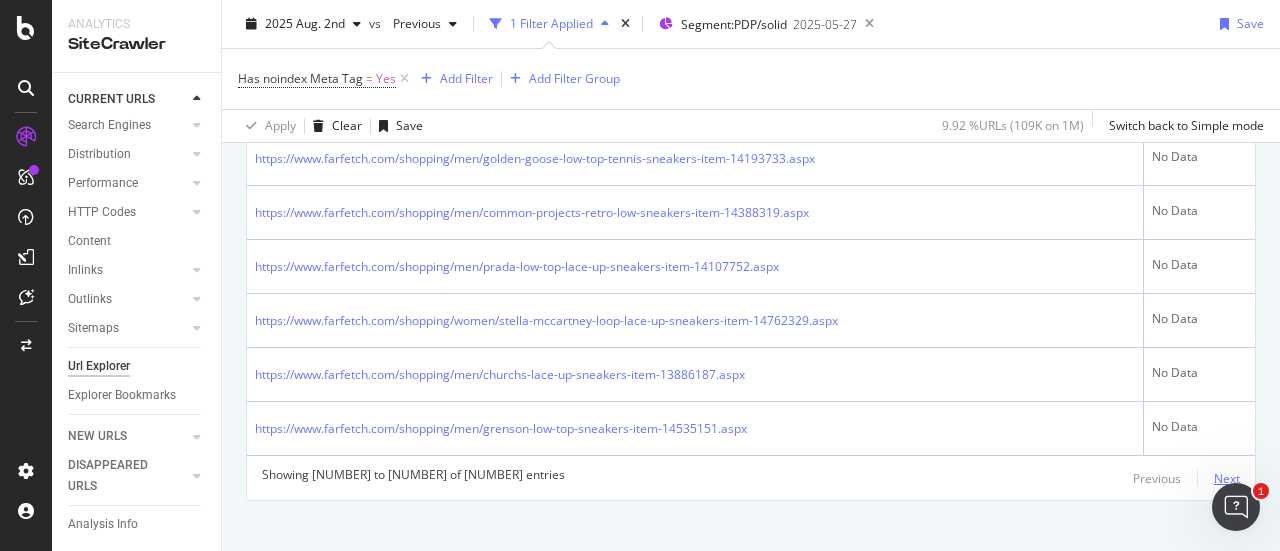 click on "Next" at bounding box center [1227, 478] 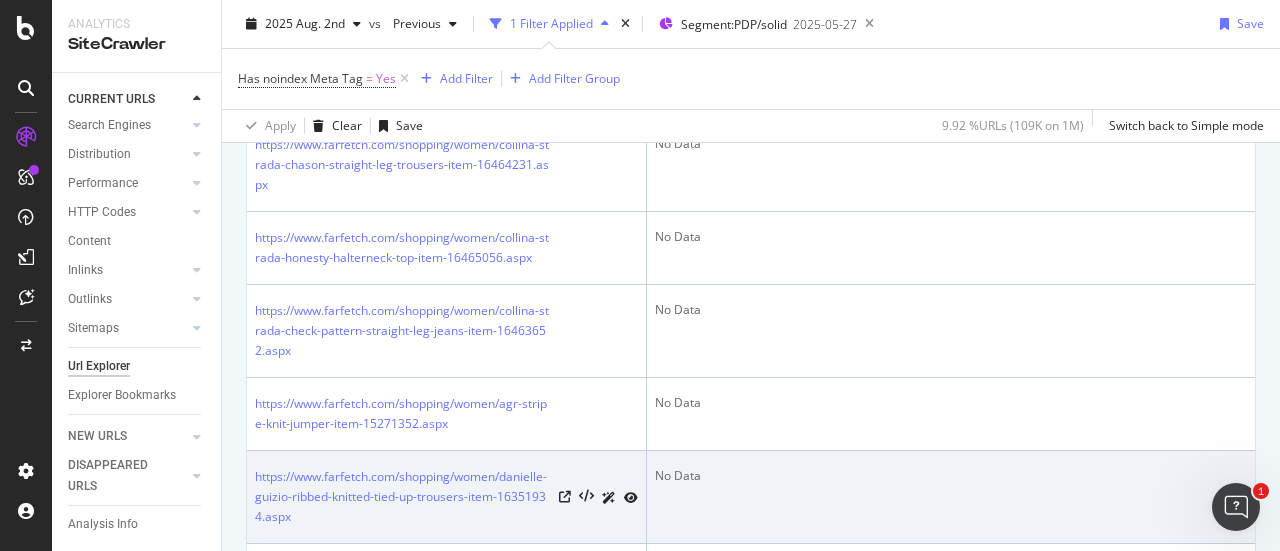 scroll, scrollTop: 2687, scrollLeft: 0, axis: vertical 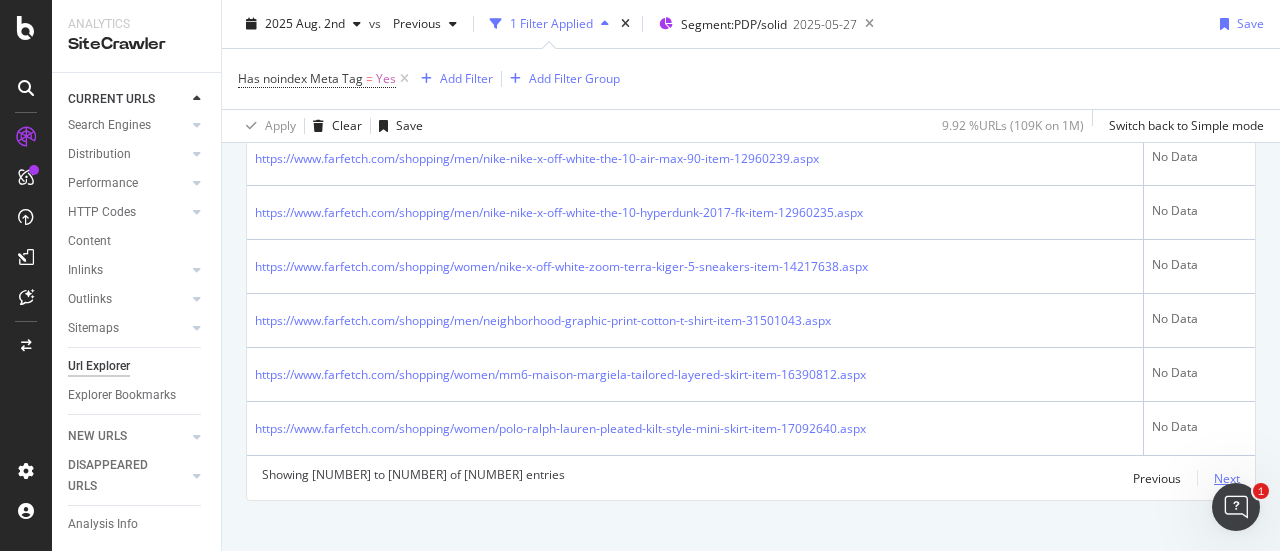 click on "Next" at bounding box center (1227, 478) 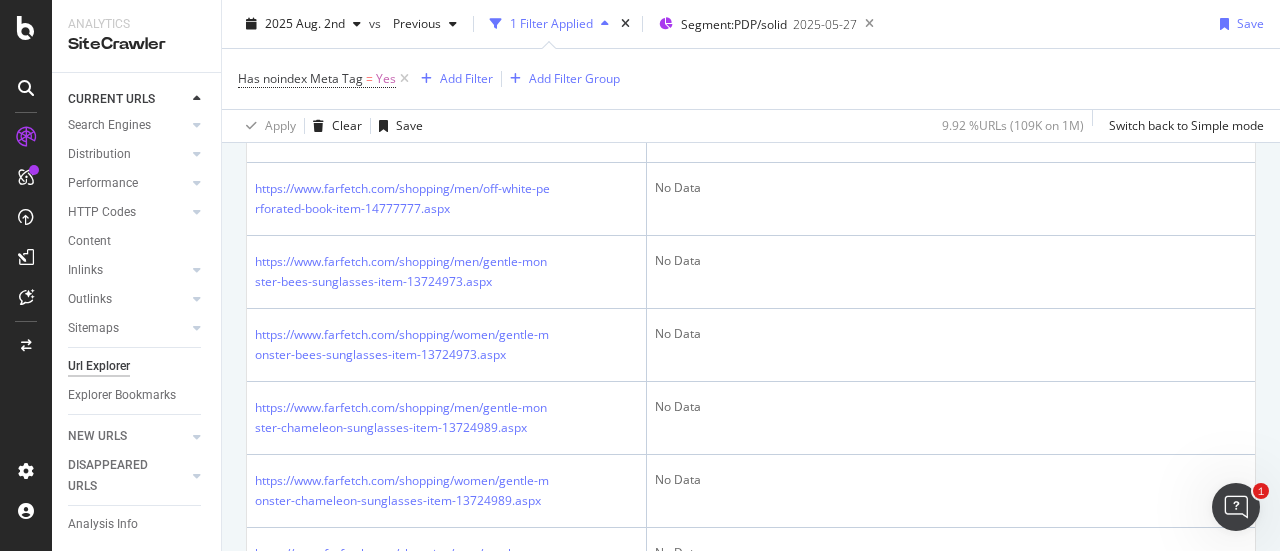 scroll, scrollTop: 4091, scrollLeft: 0, axis: vertical 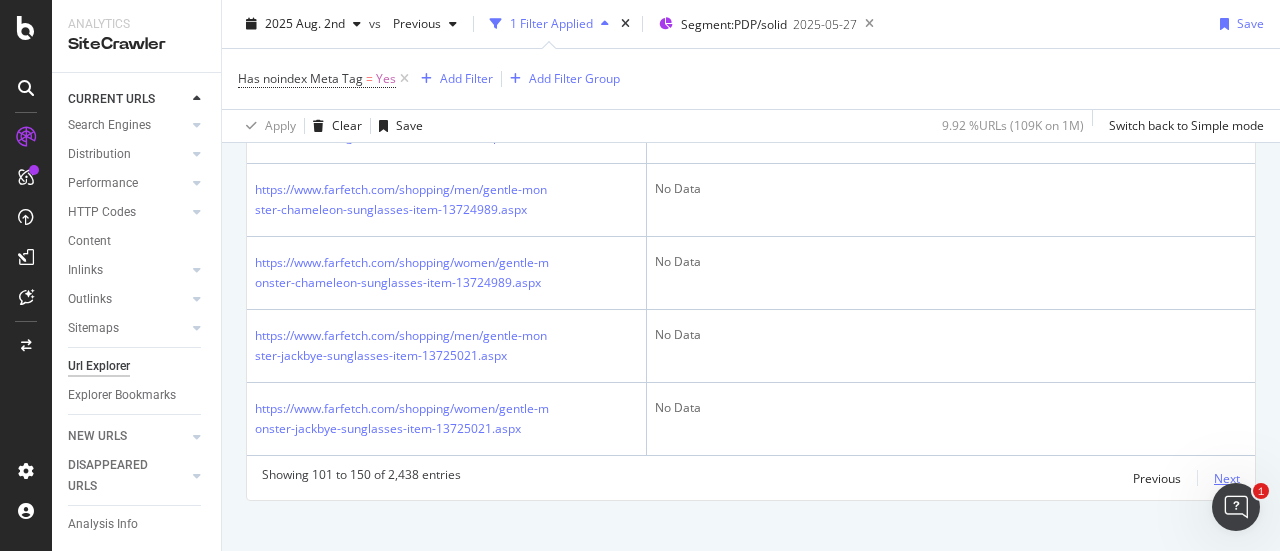 click on "Next" at bounding box center (1227, 478) 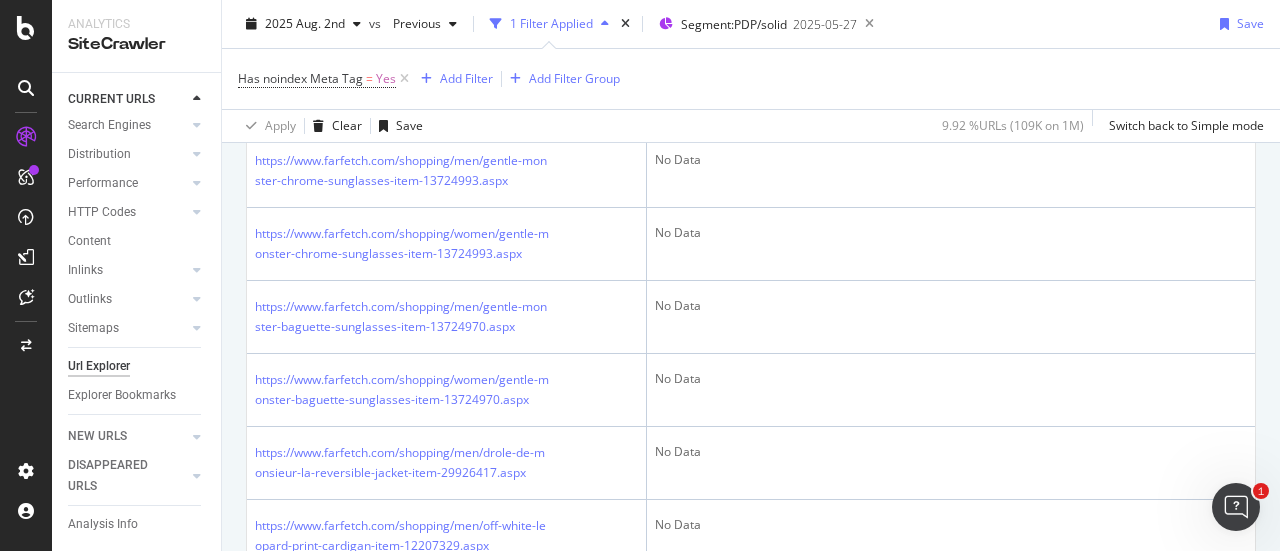 scroll, scrollTop: 521, scrollLeft: 0, axis: vertical 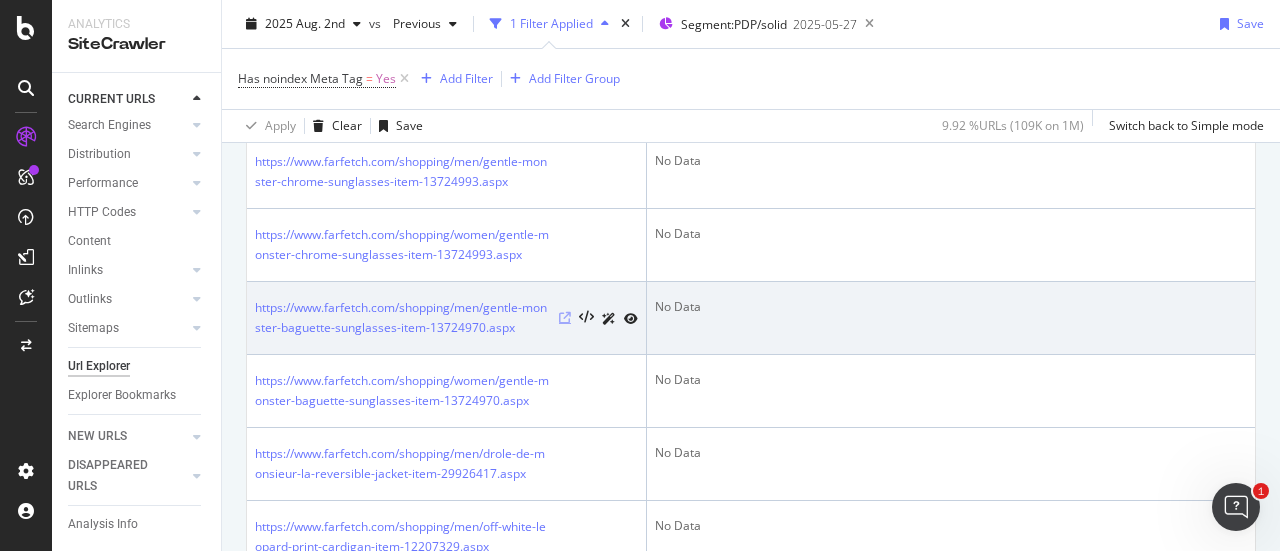 click at bounding box center (565, 318) 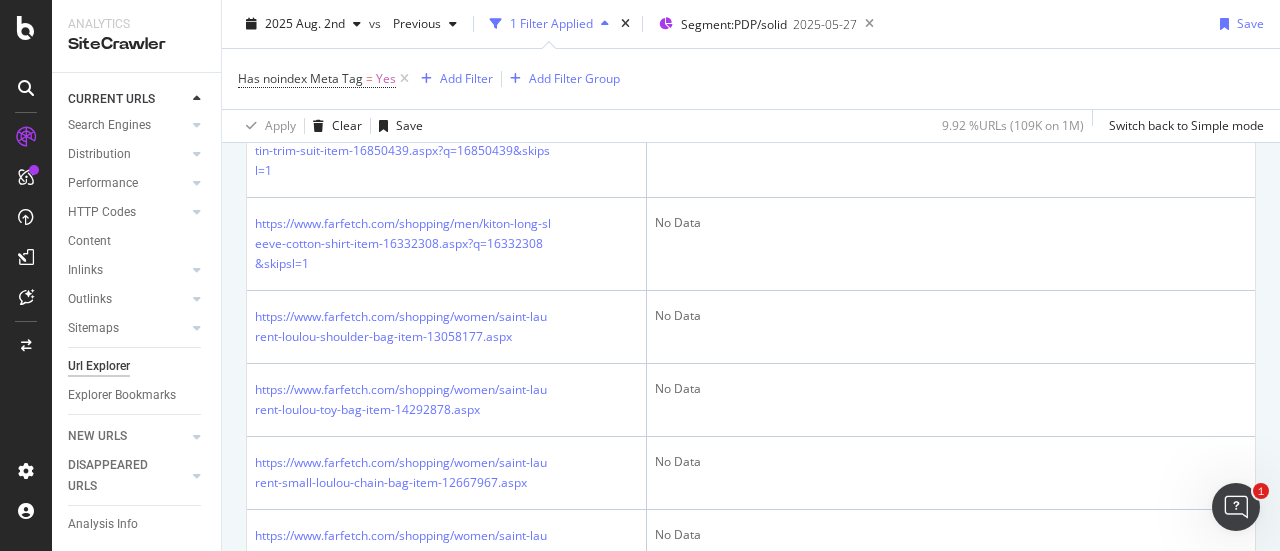 scroll, scrollTop: 4051, scrollLeft: 0, axis: vertical 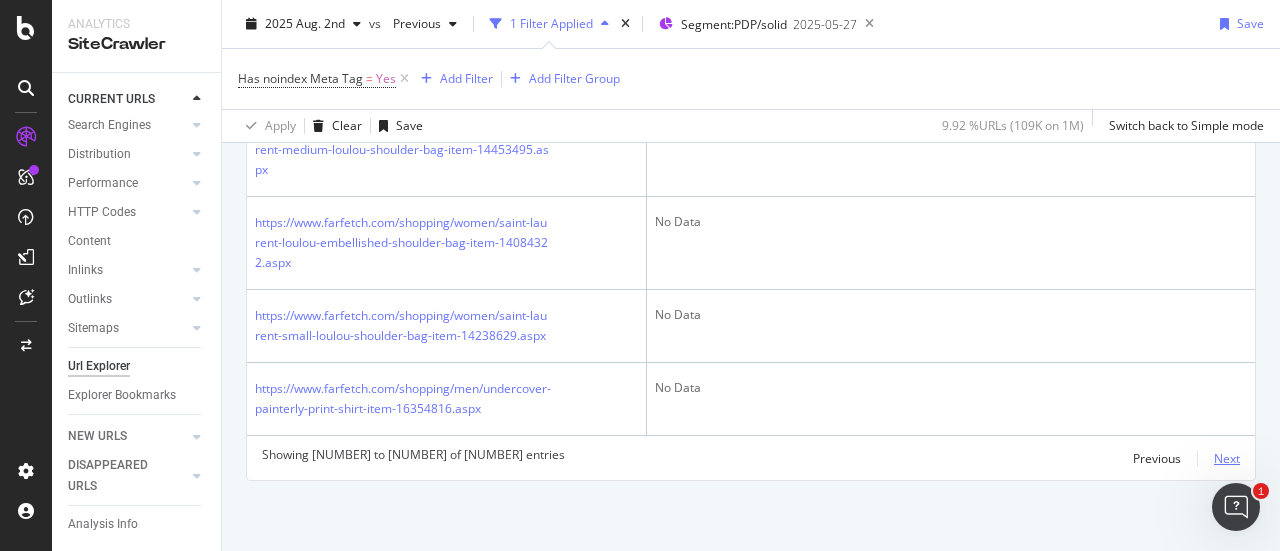 click on "Next" at bounding box center (1227, 458) 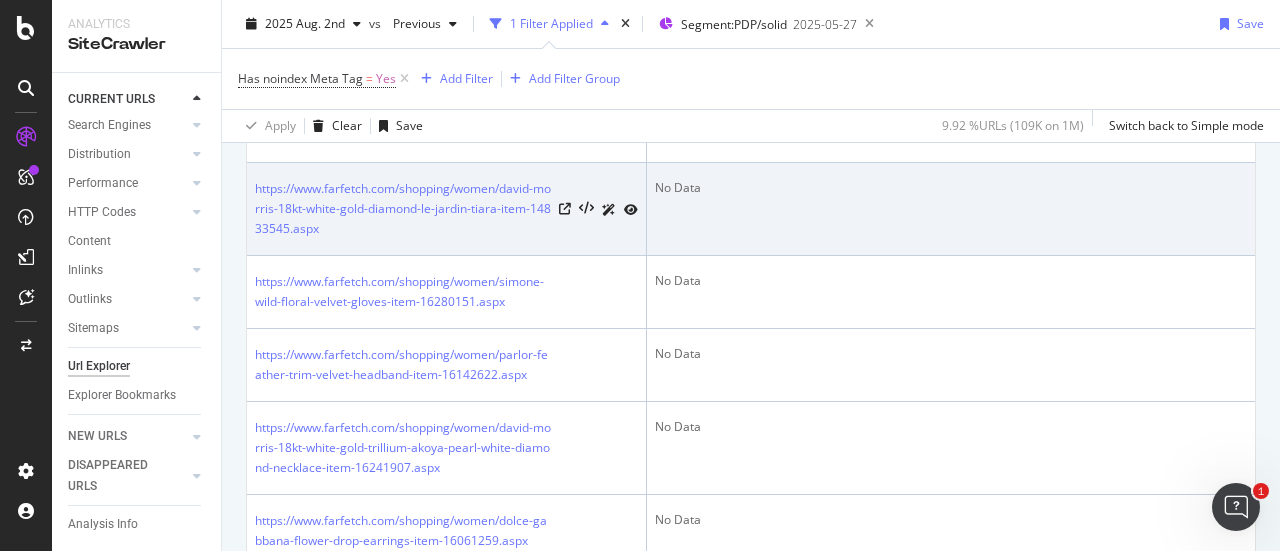 scroll, scrollTop: 4271, scrollLeft: 0, axis: vertical 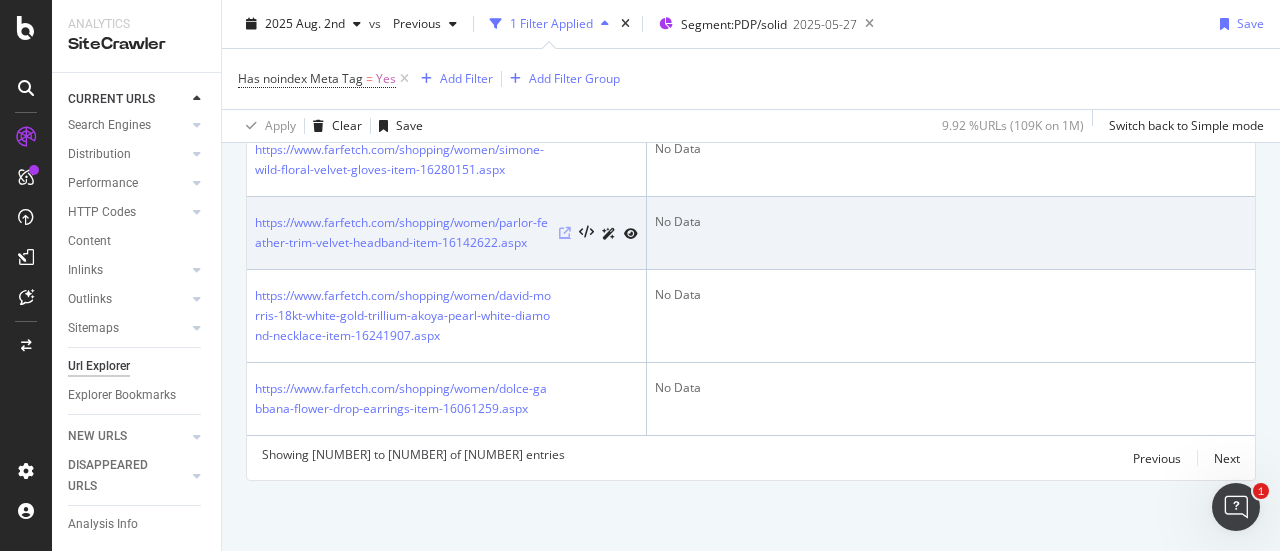 click at bounding box center [565, 233] 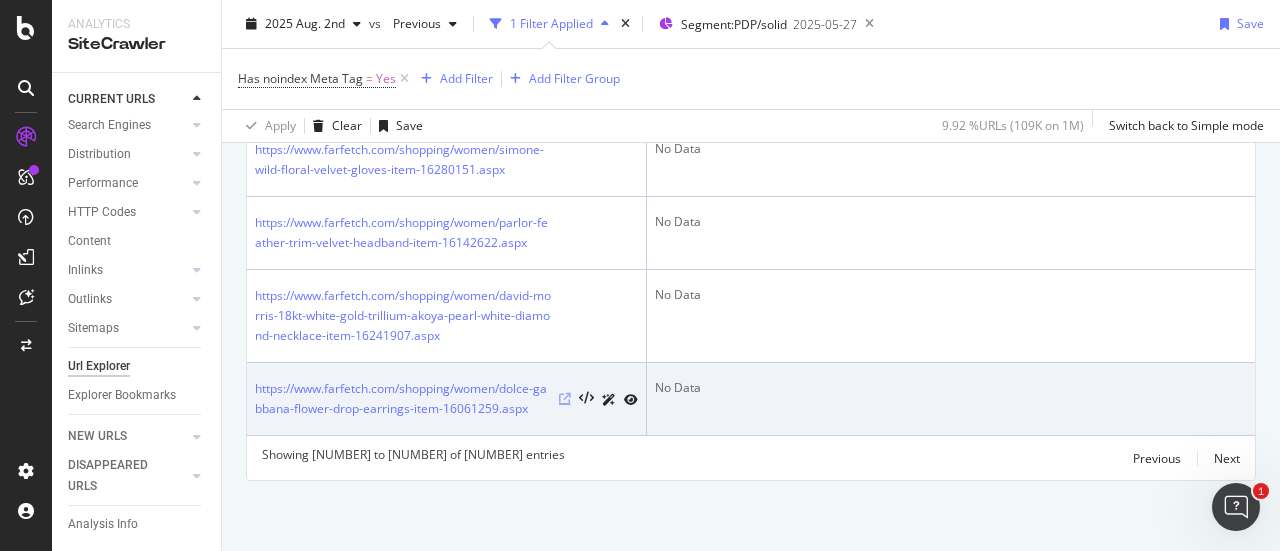 click at bounding box center [565, 399] 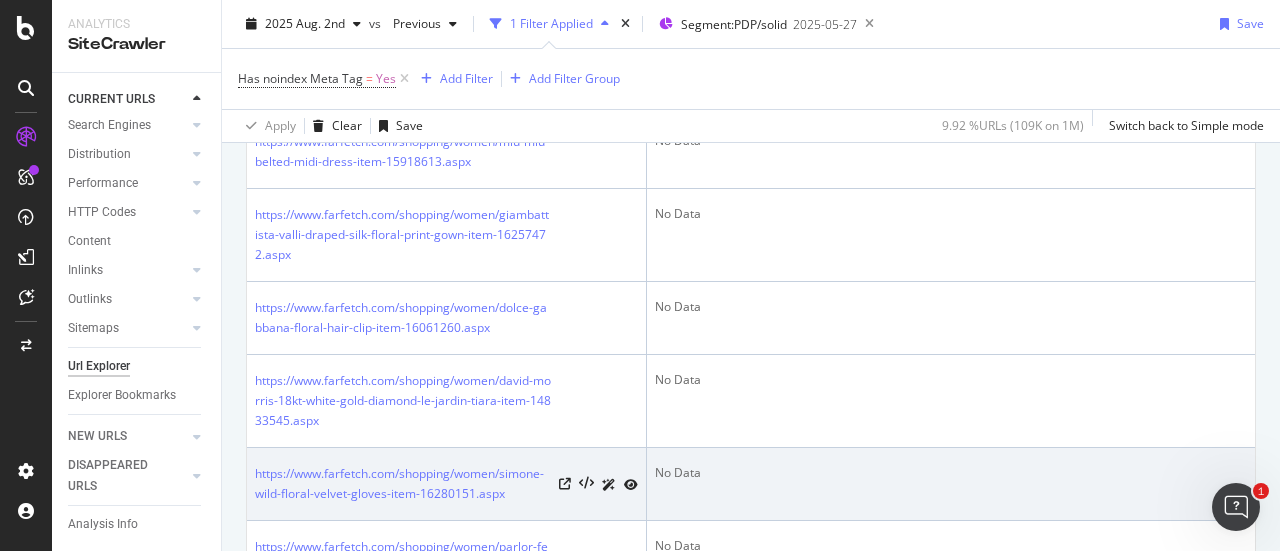 scroll, scrollTop: 3925, scrollLeft: 0, axis: vertical 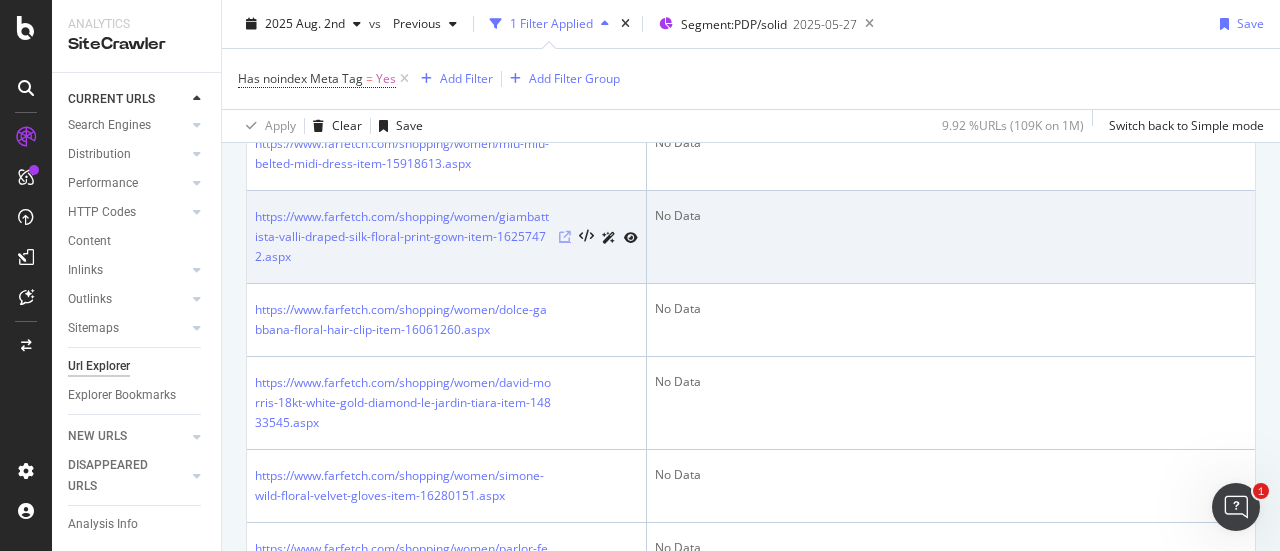 click at bounding box center (565, 237) 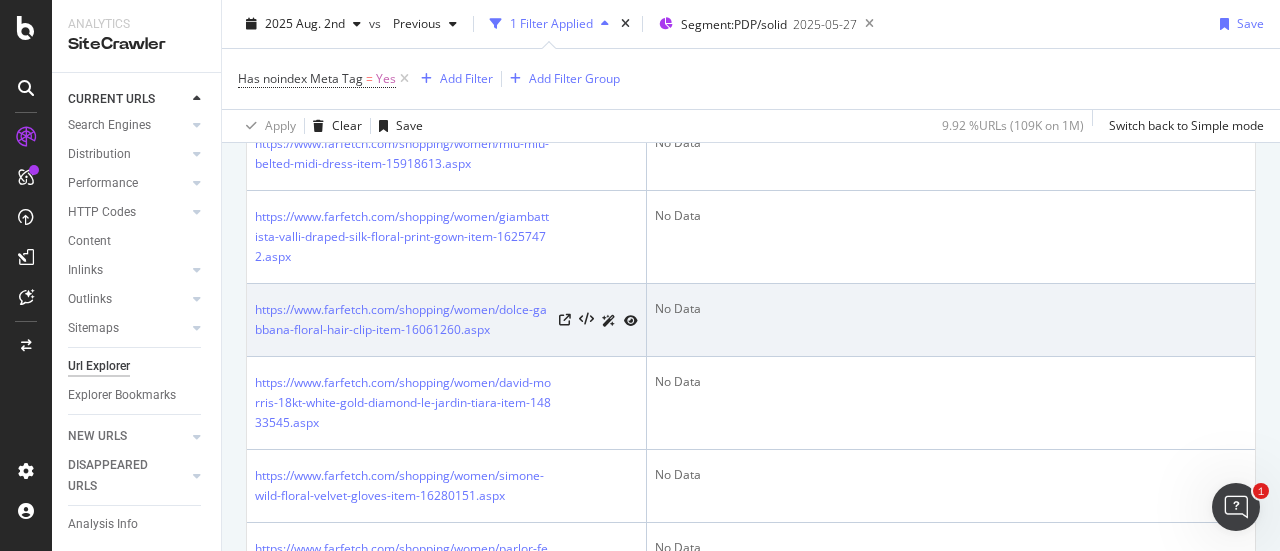 scroll, scrollTop: 4271, scrollLeft: 0, axis: vertical 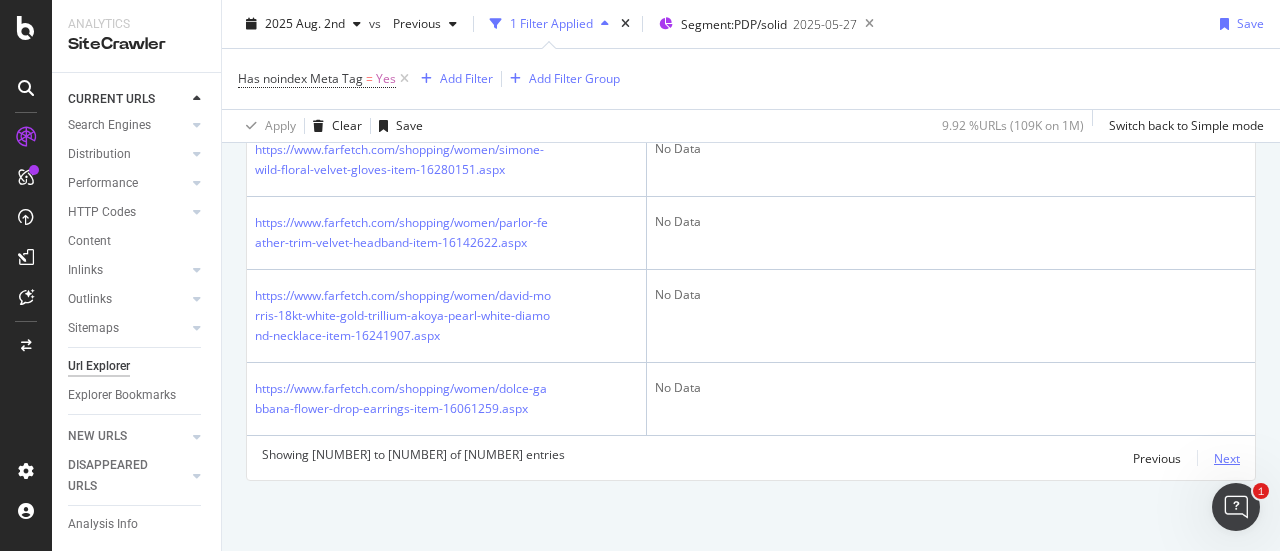 click on "Next" at bounding box center (1227, 458) 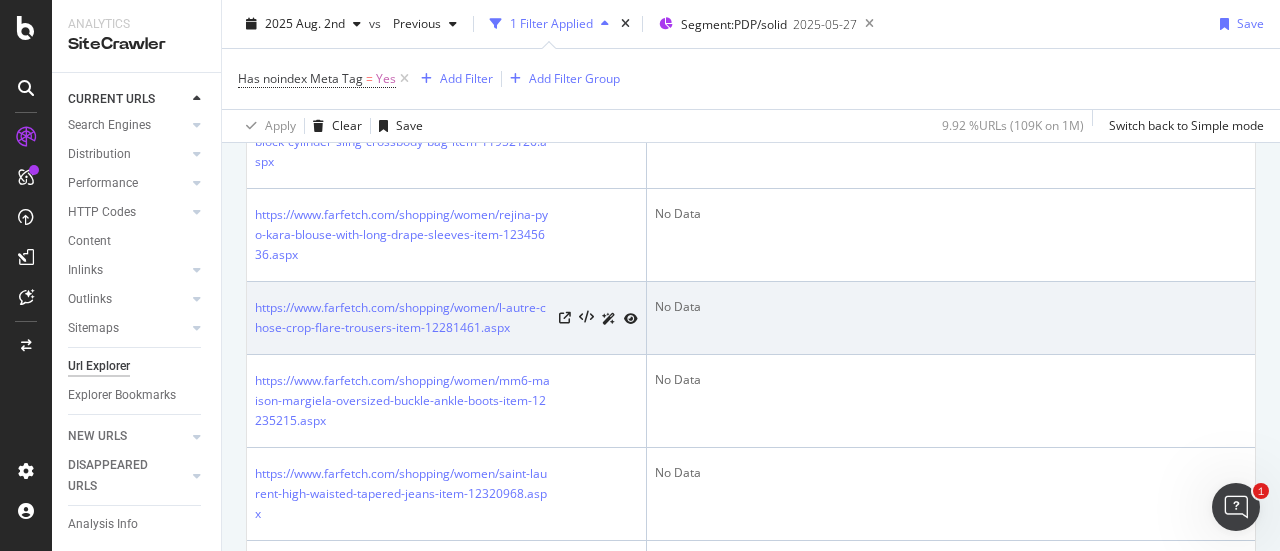 scroll, scrollTop: 3343, scrollLeft: 0, axis: vertical 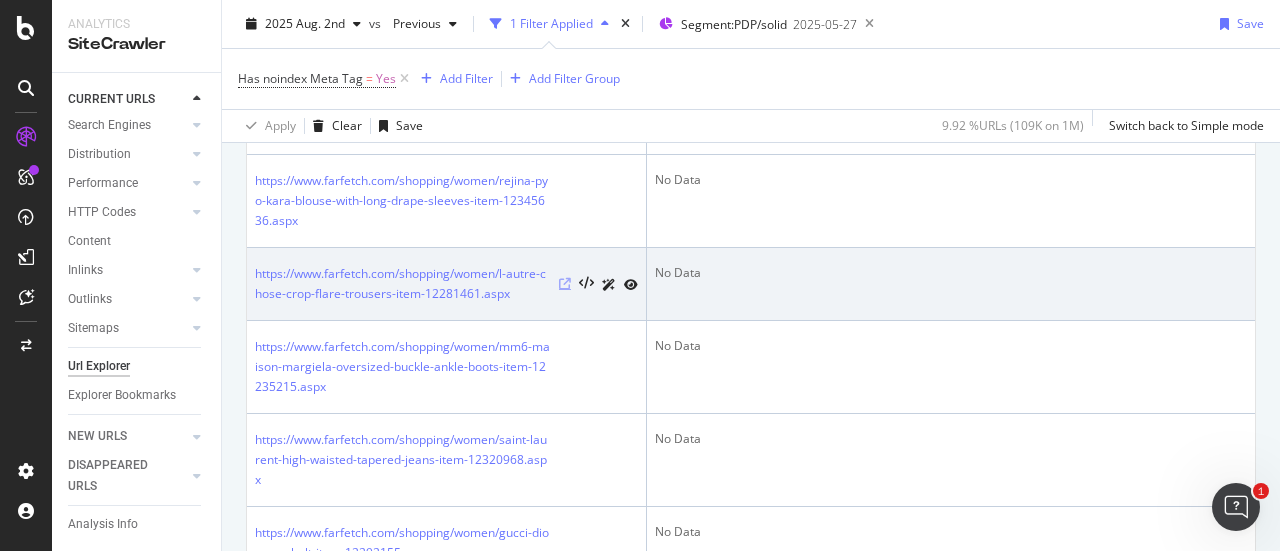 click at bounding box center [565, 284] 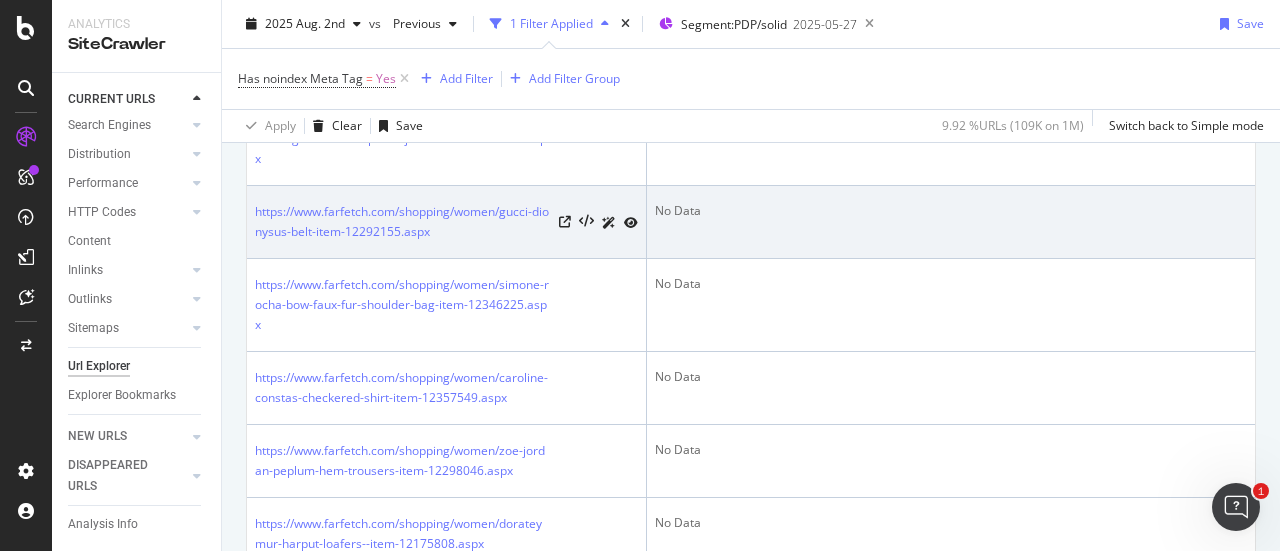 scroll, scrollTop: 3672, scrollLeft: 0, axis: vertical 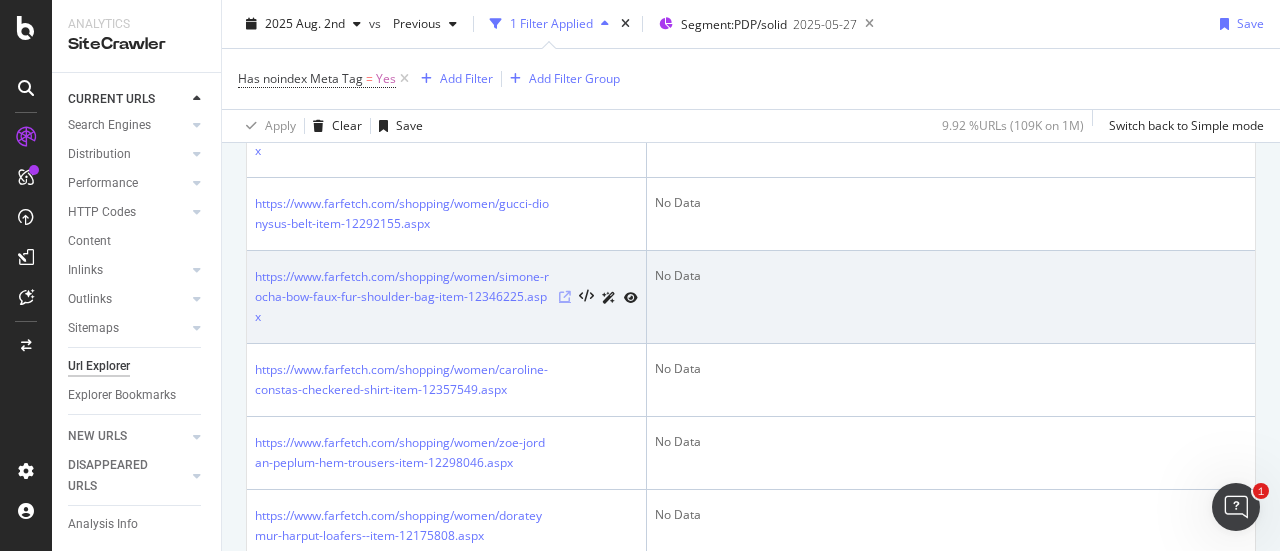 click at bounding box center [565, 297] 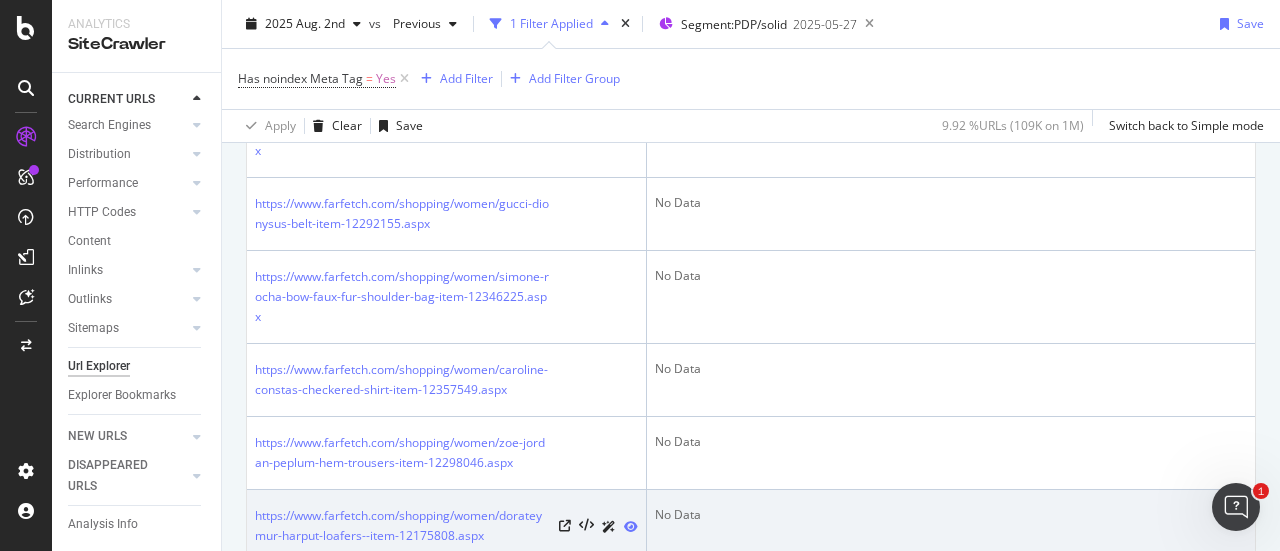 scroll, scrollTop: 4111, scrollLeft: 0, axis: vertical 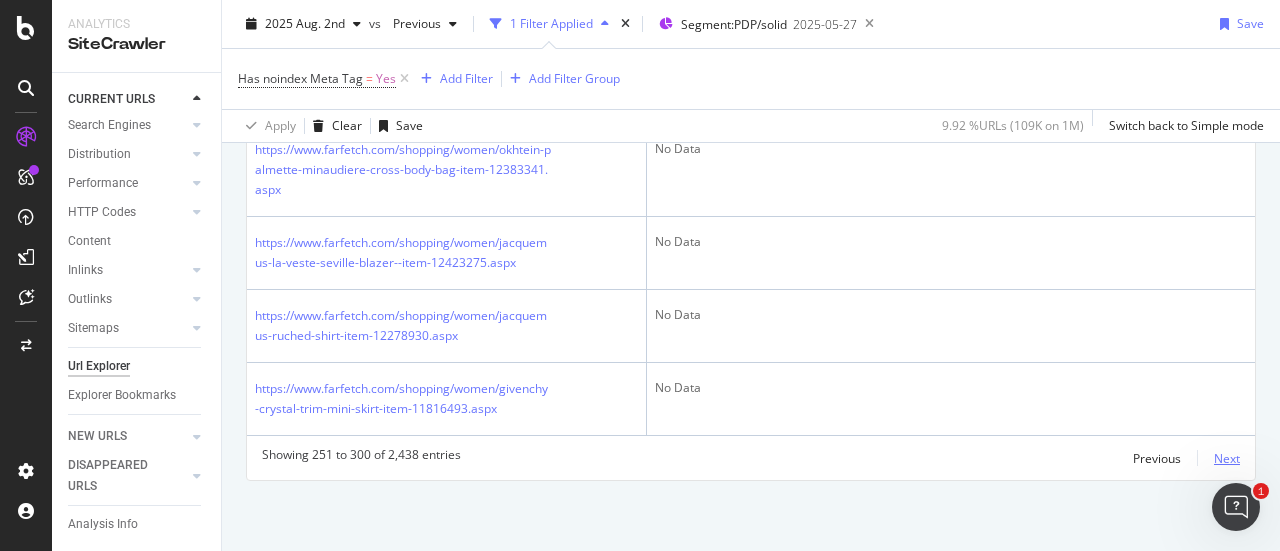 click on "Next" at bounding box center [1227, 458] 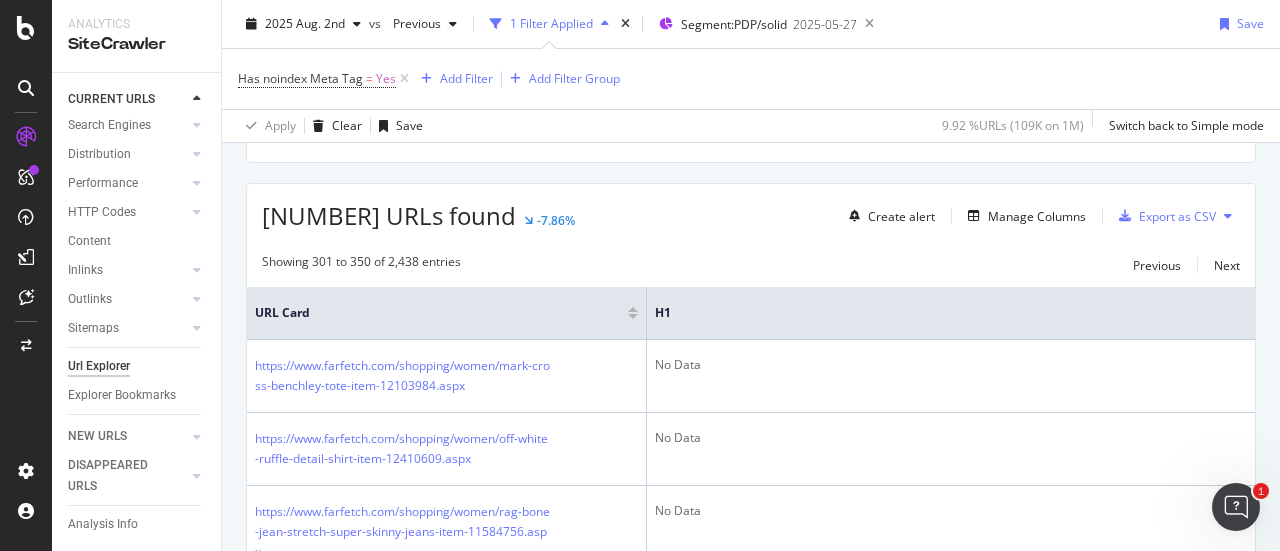 scroll, scrollTop: 4031, scrollLeft: 0, axis: vertical 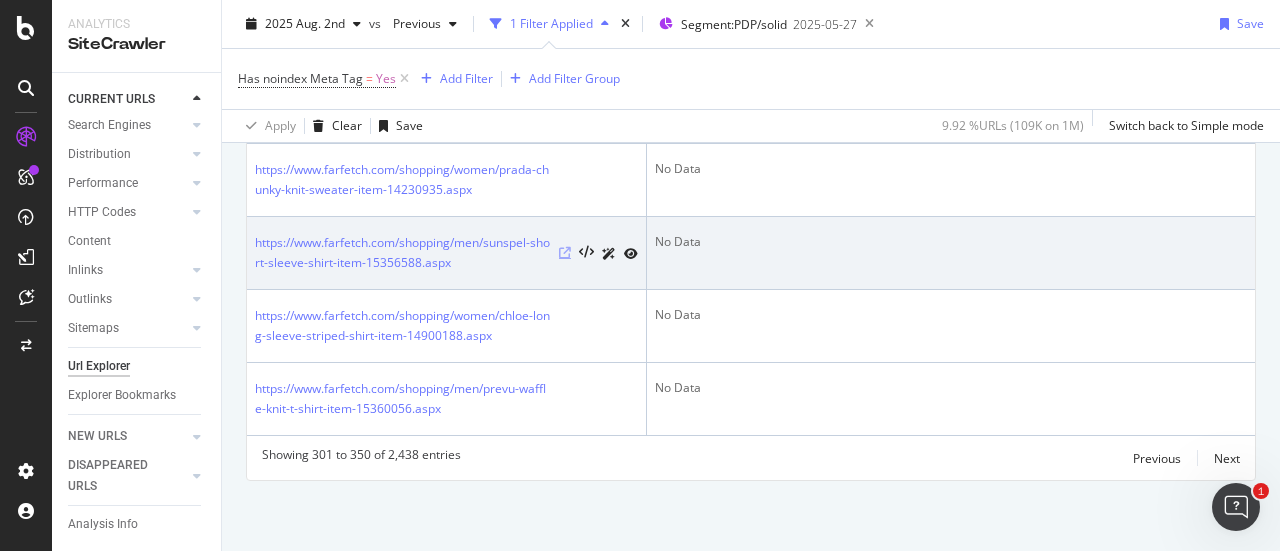 click at bounding box center [565, 253] 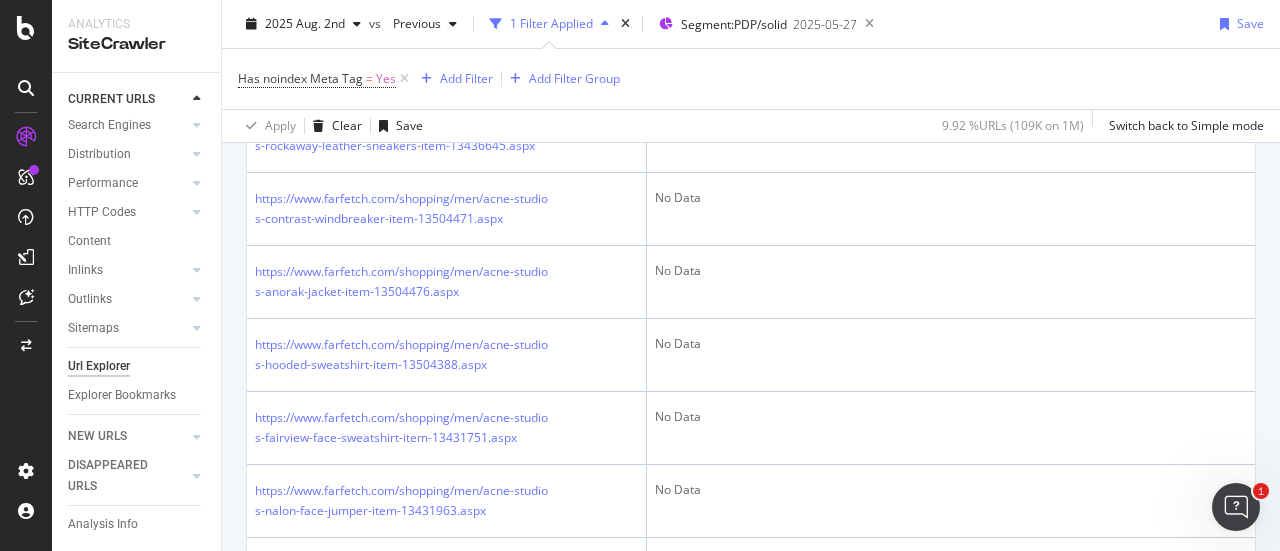 scroll, scrollTop: 3125, scrollLeft: 0, axis: vertical 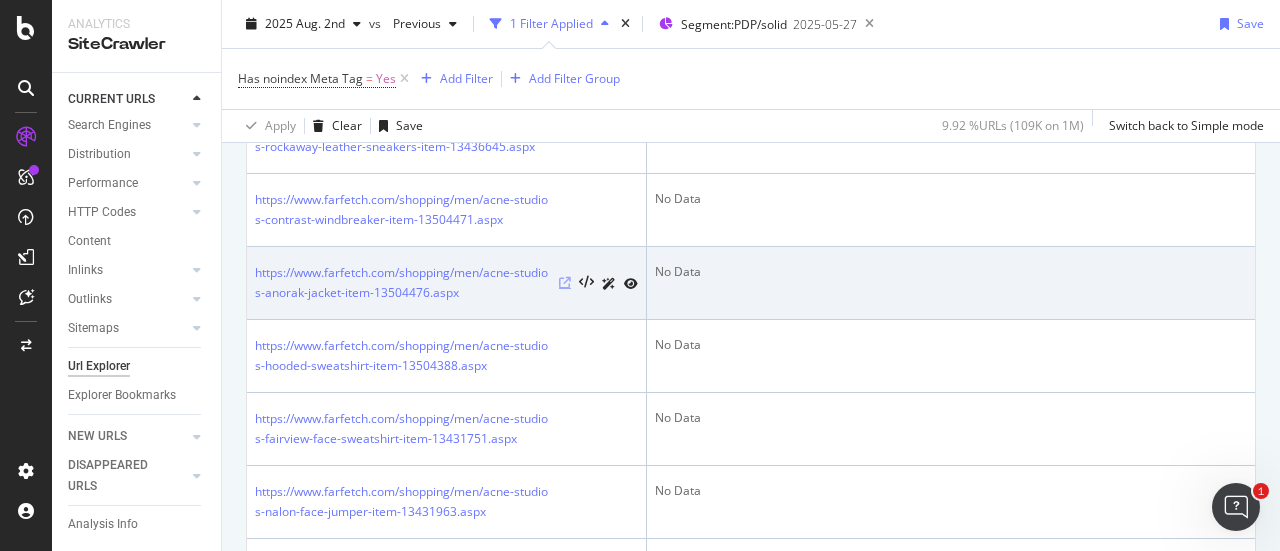 click at bounding box center [565, 283] 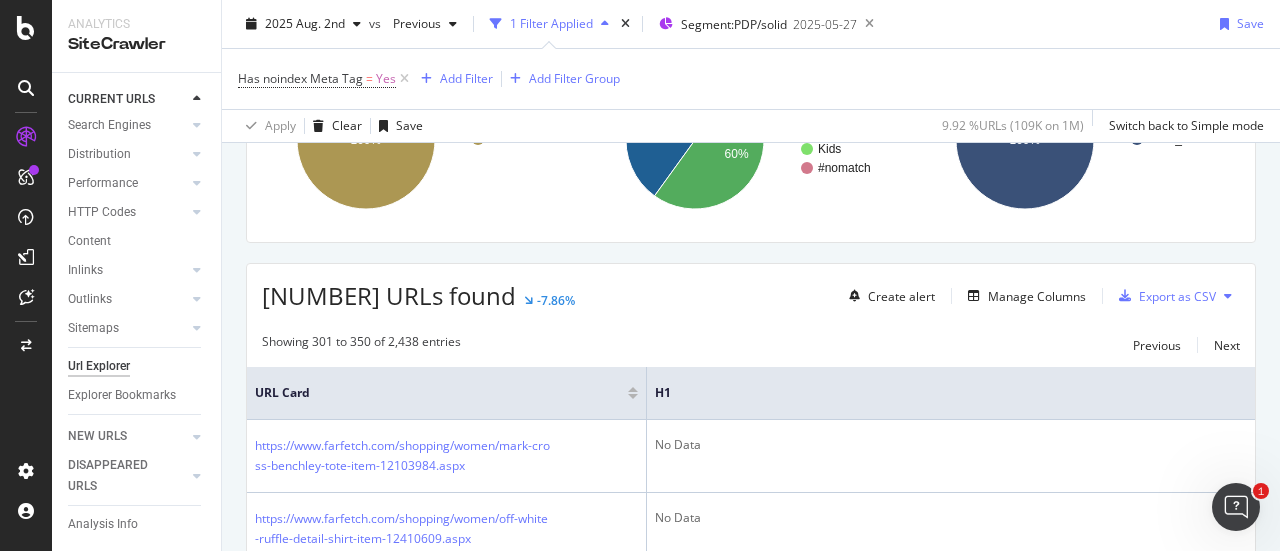 scroll, scrollTop: 239, scrollLeft: 0, axis: vertical 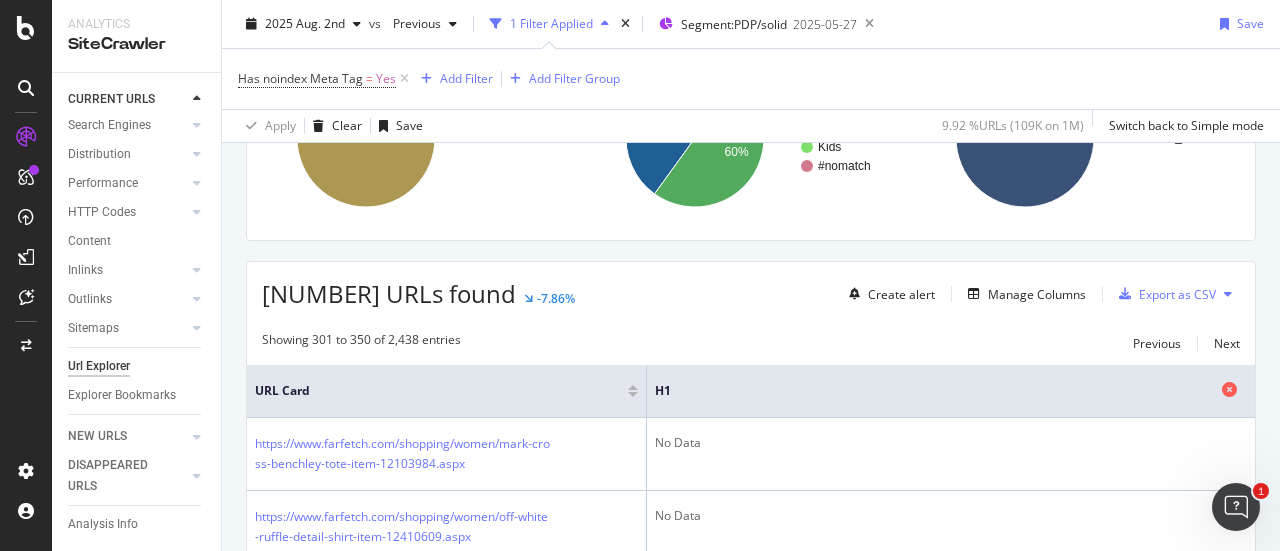 click on "H1" at bounding box center [936, 391] 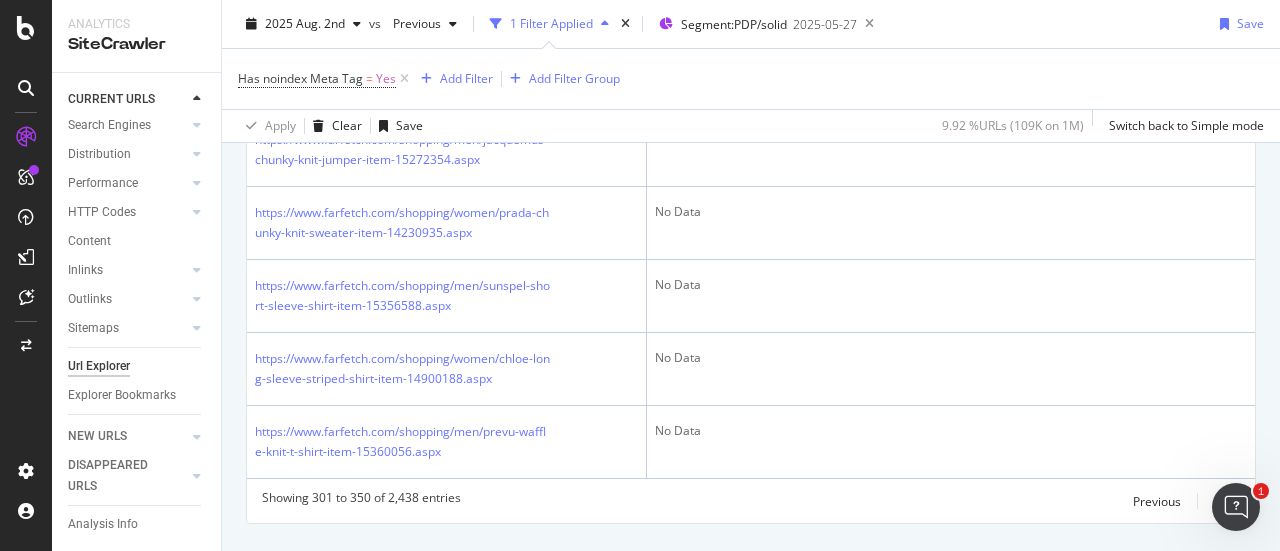 scroll, scrollTop: 4031, scrollLeft: 0, axis: vertical 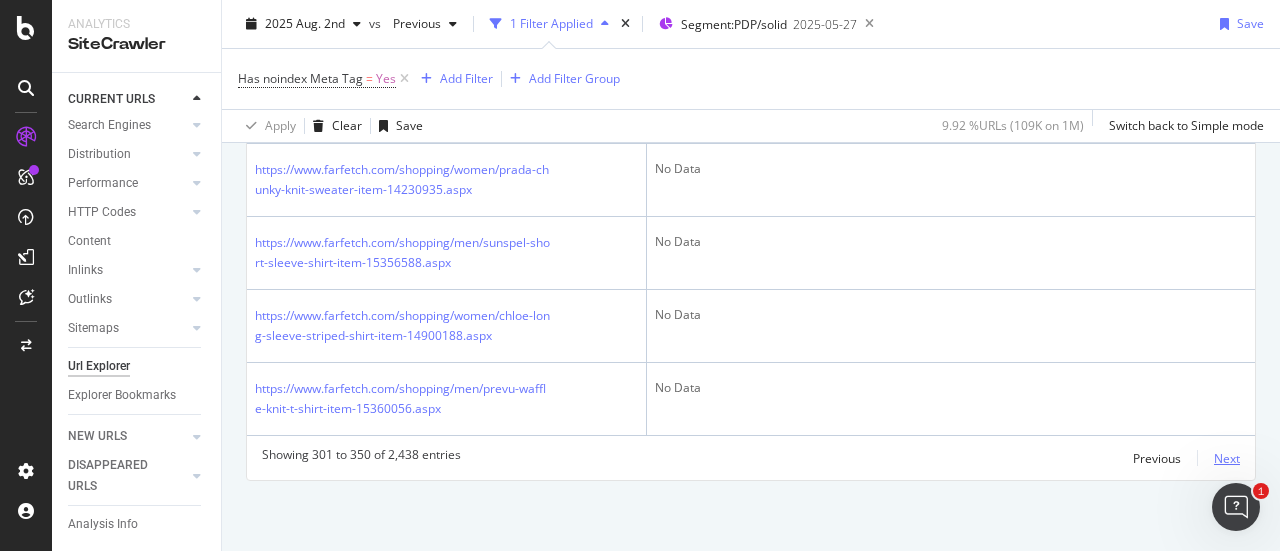 click on "Next" at bounding box center (1227, 458) 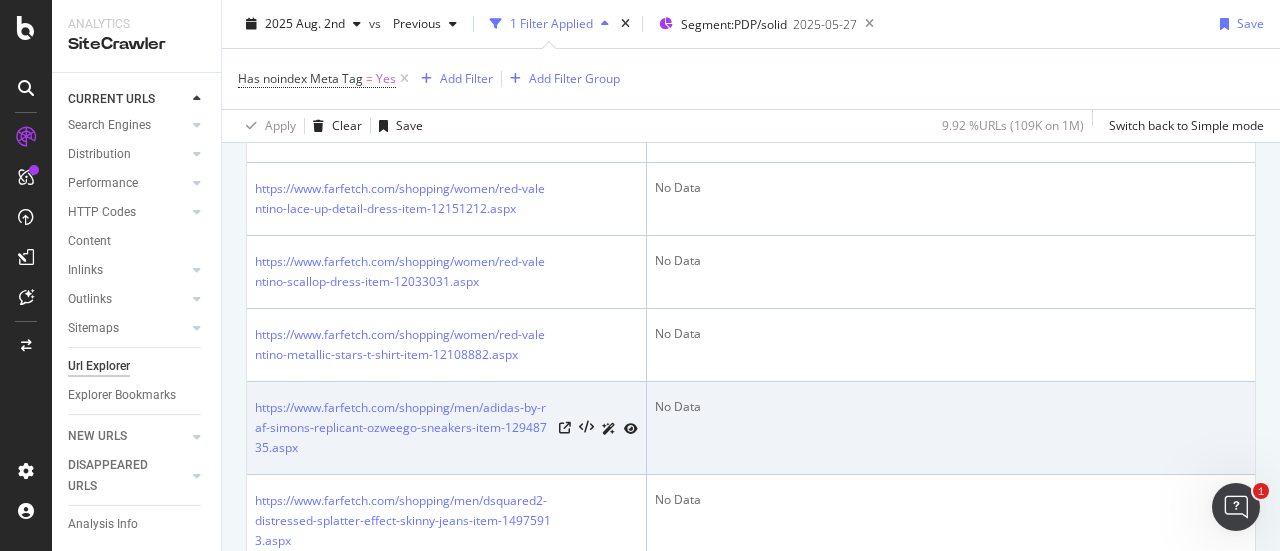 scroll, scrollTop: 4071, scrollLeft: 0, axis: vertical 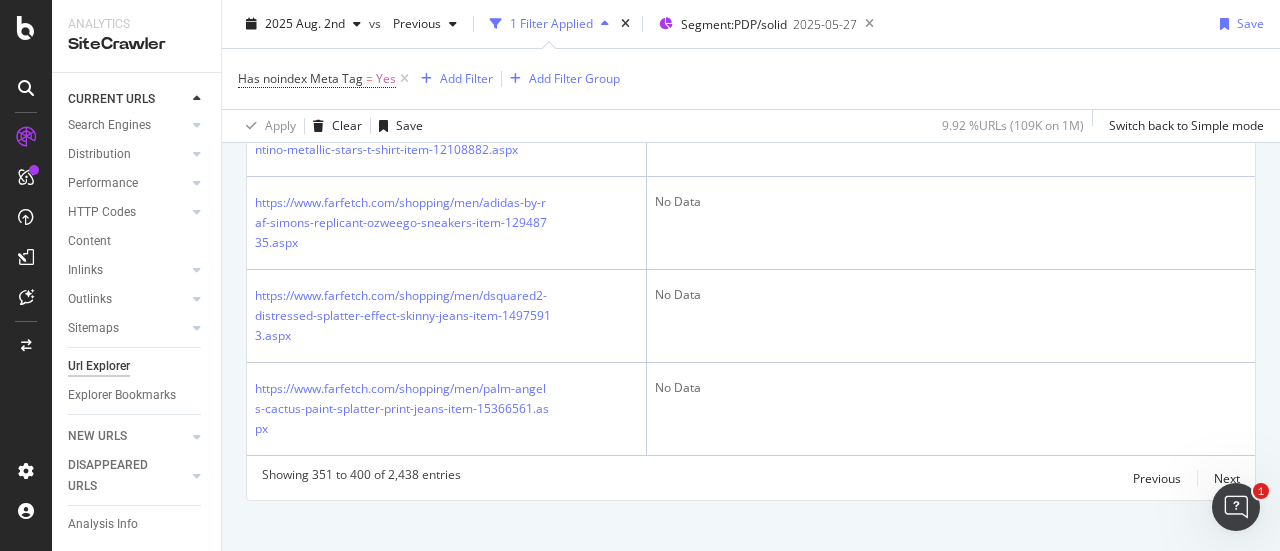 click on "Showing [NUMBER] to [NUMBER] of [NUMBER] entries Previous Next" at bounding box center (751, 478) 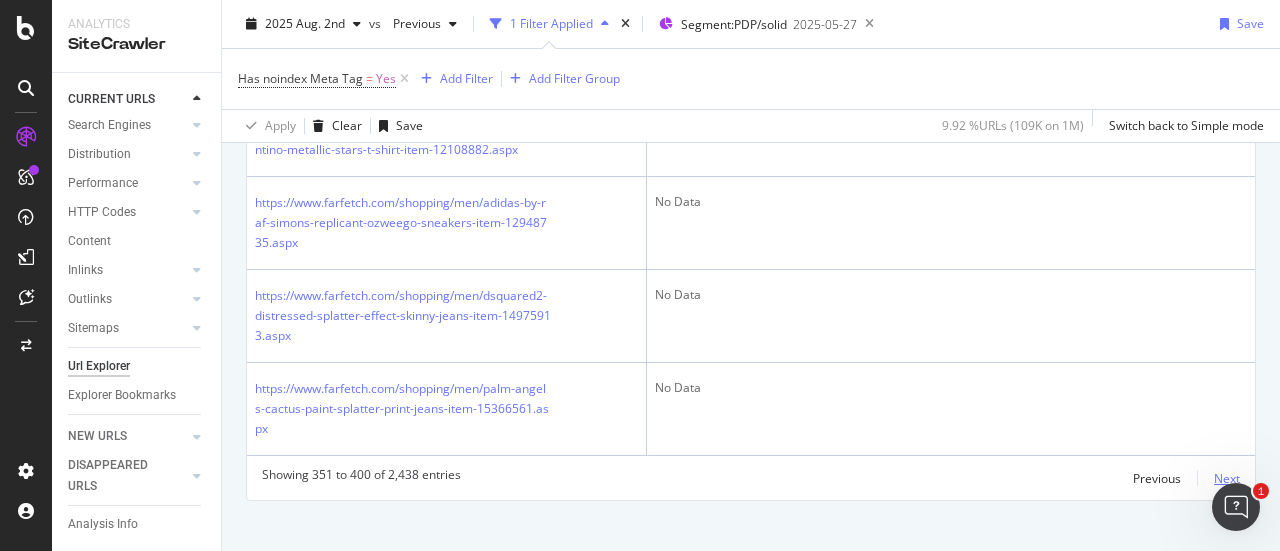 click on "Next" at bounding box center (1227, 478) 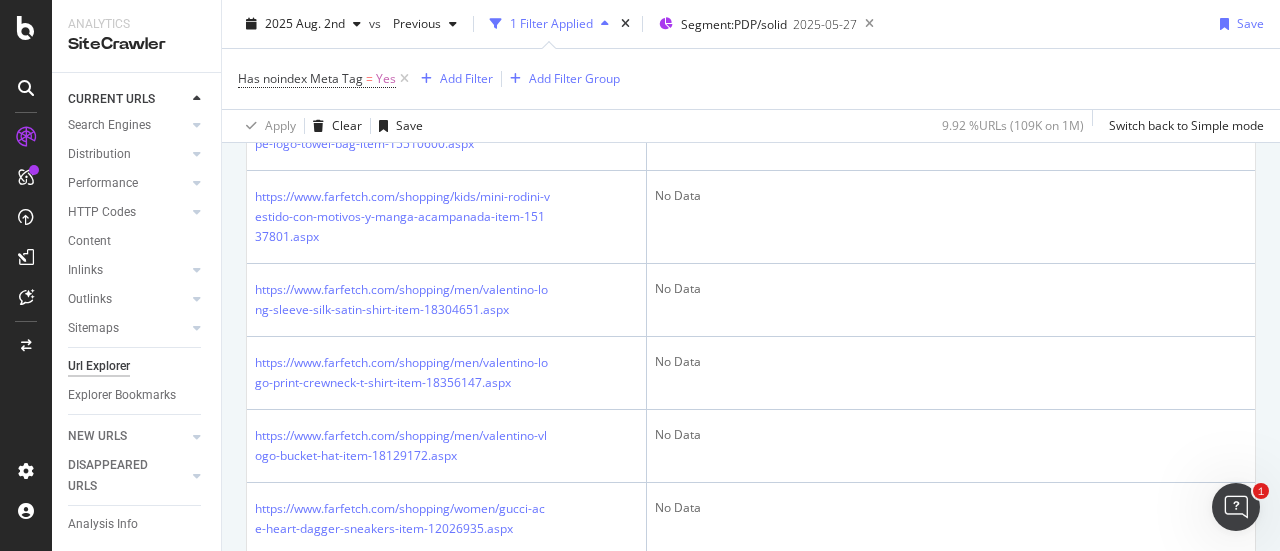 scroll, scrollTop: 4091, scrollLeft: 0, axis: vertical 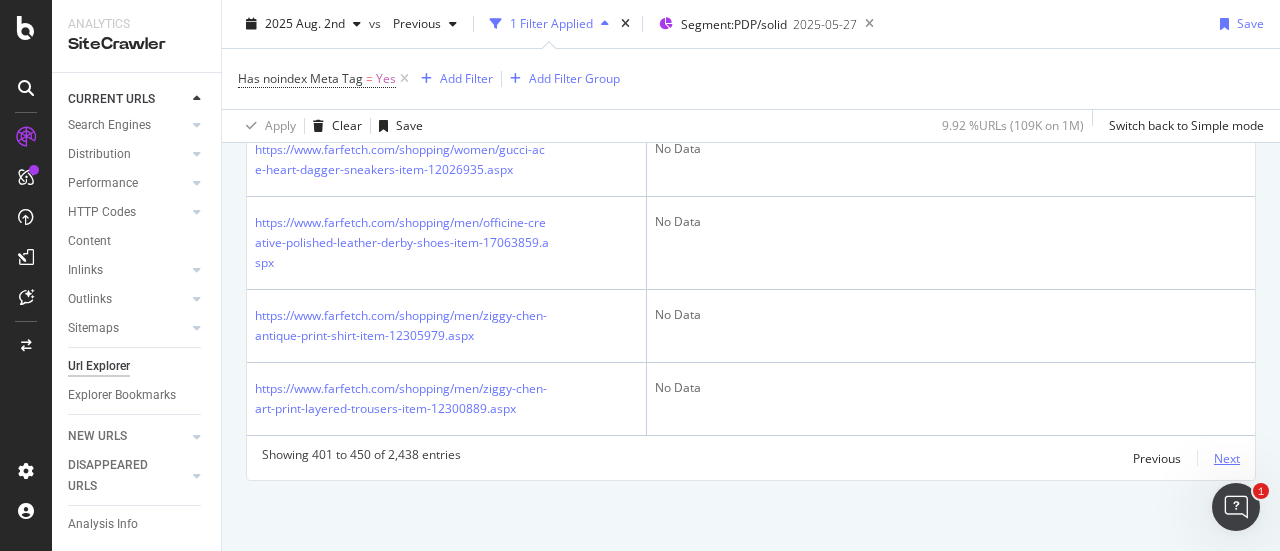 click on "Next" at bounding box center [1227, 458] 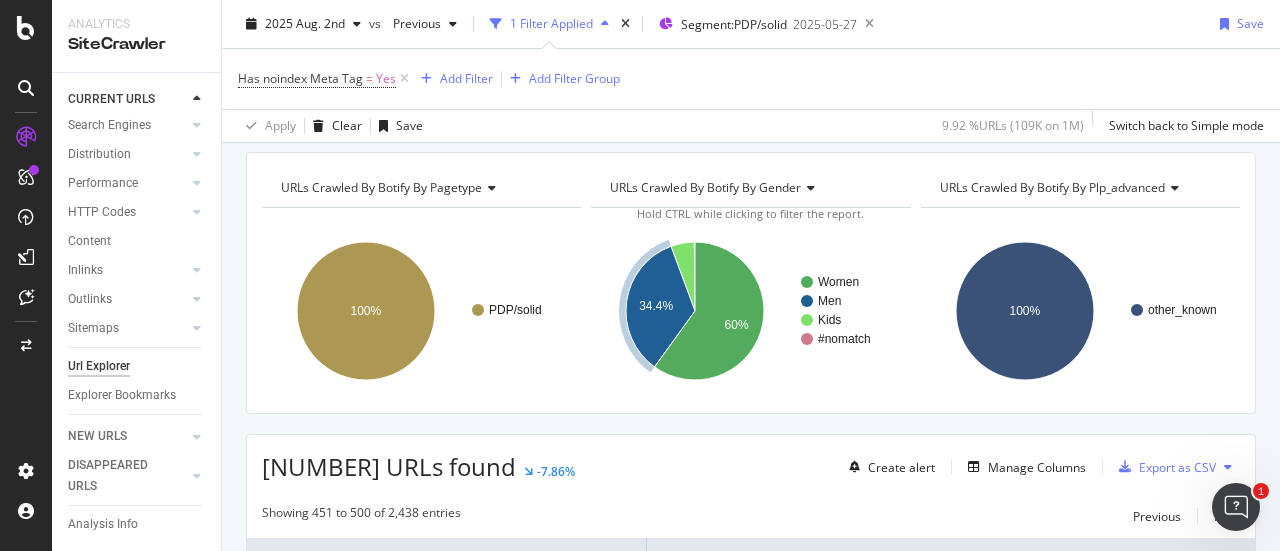 scroll, scrollTop: 68, scrollLeft: 0, axis: vertical 